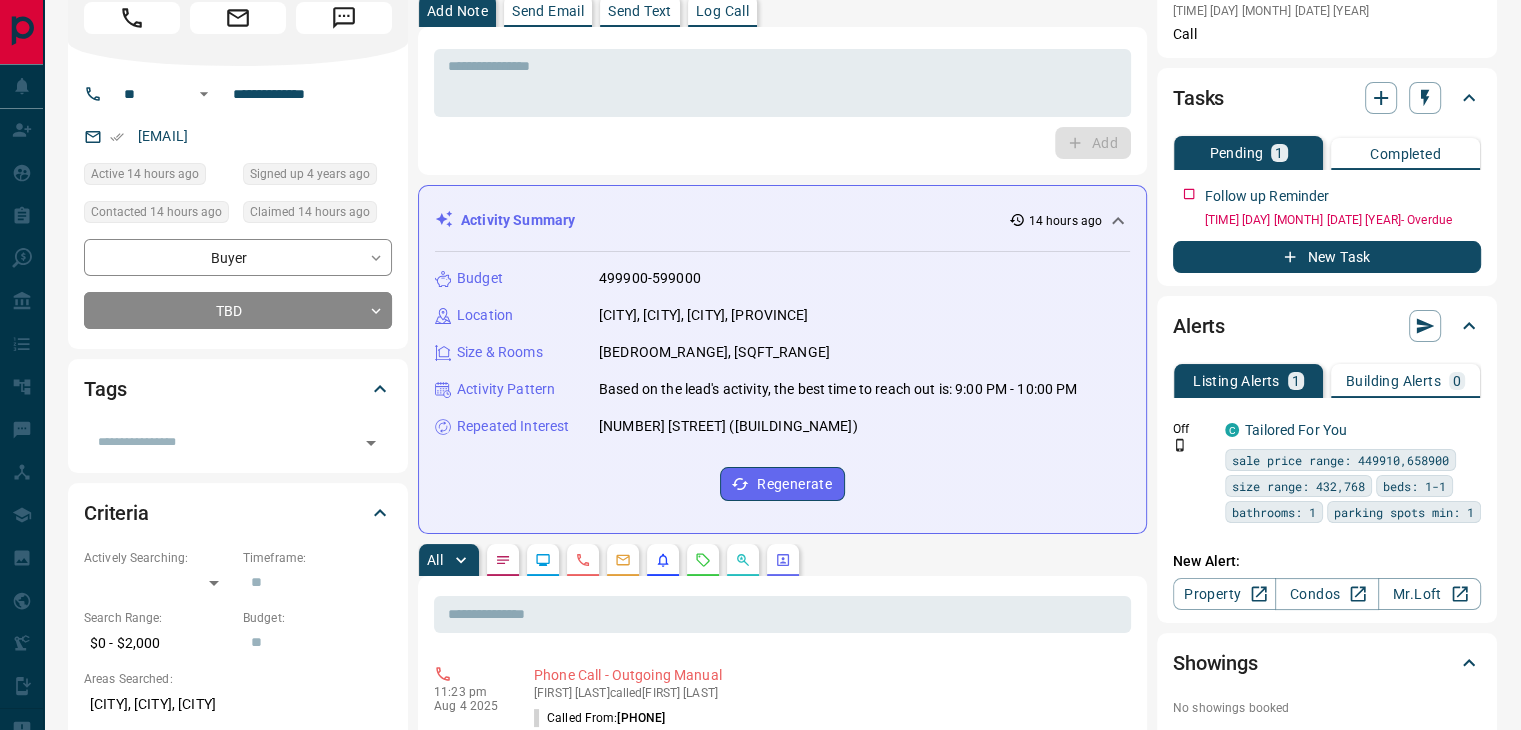 scroll, scrollTop: 0, scrollLeft: 0, axis: both 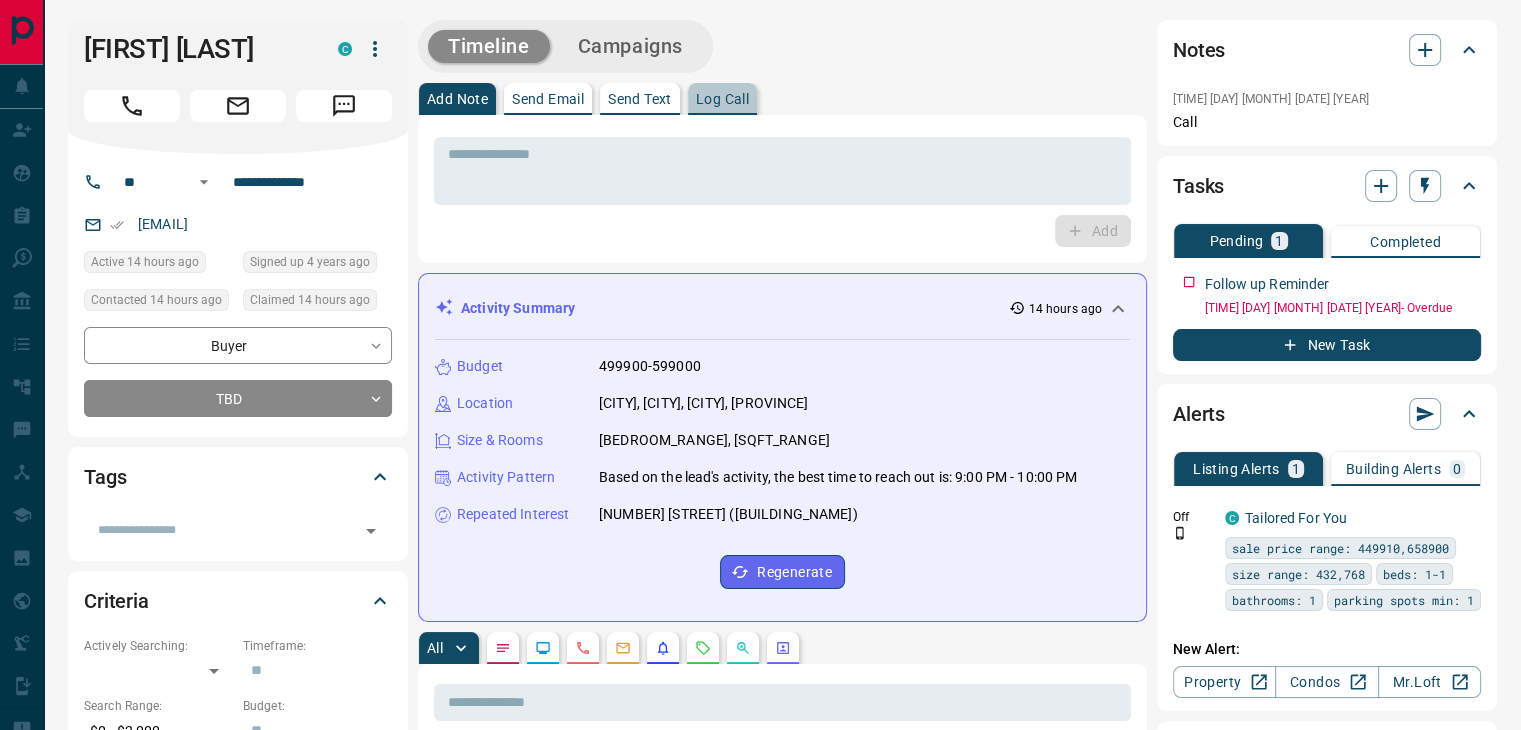 click on "Log Call" at bounding box center [722, 99] 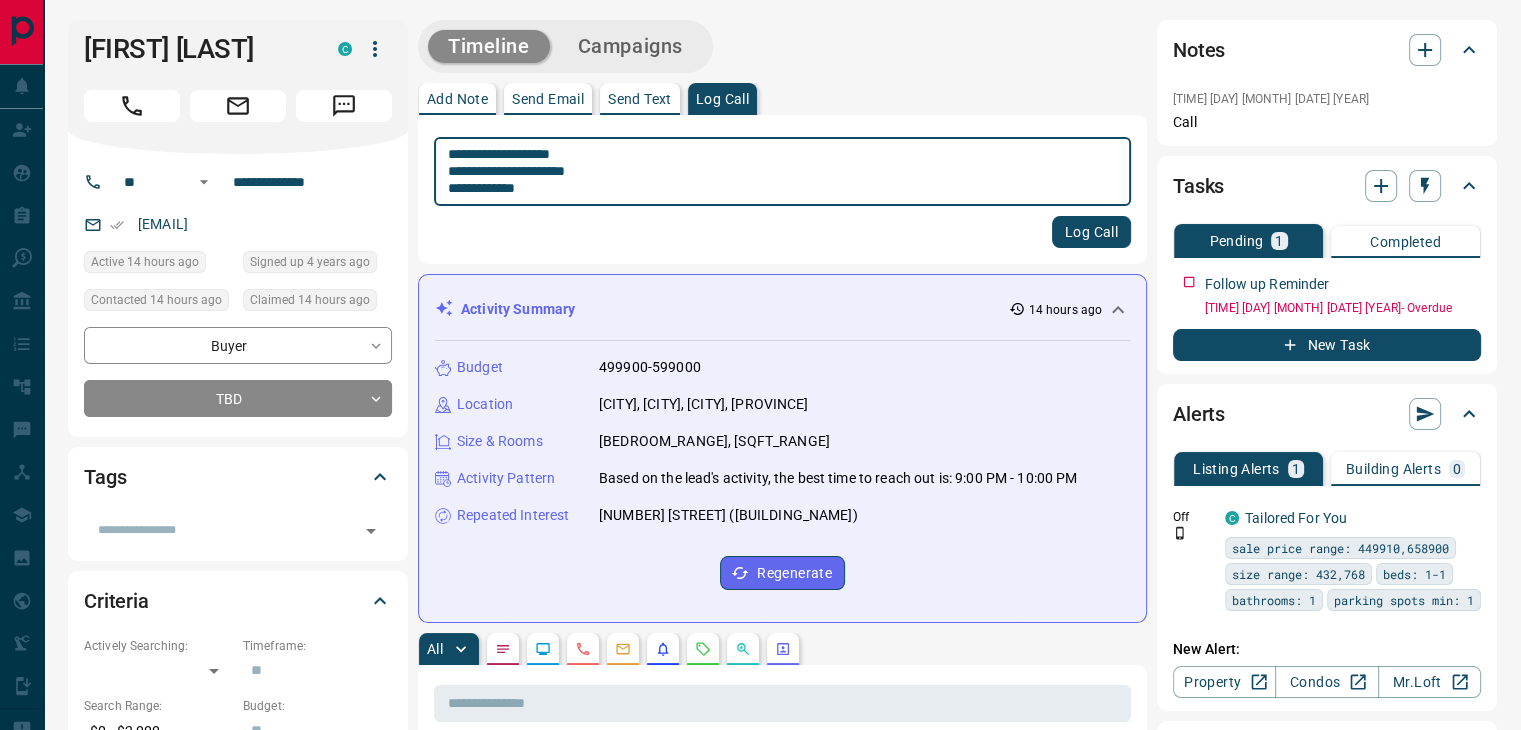 click on "Activity Summary 14 hours ago" at bounding box center (770, 309) 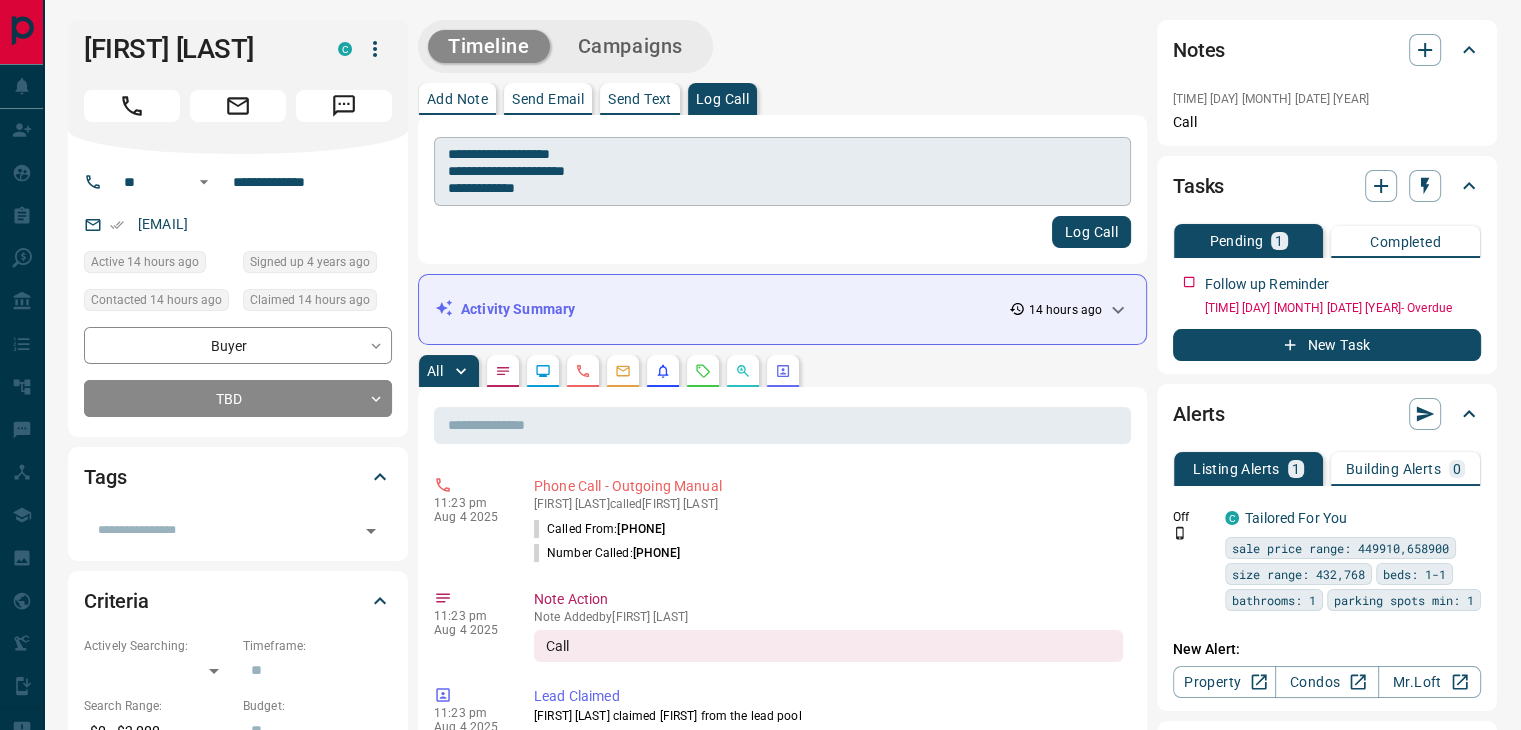 click on "**********" at bounding box center (782, 172) 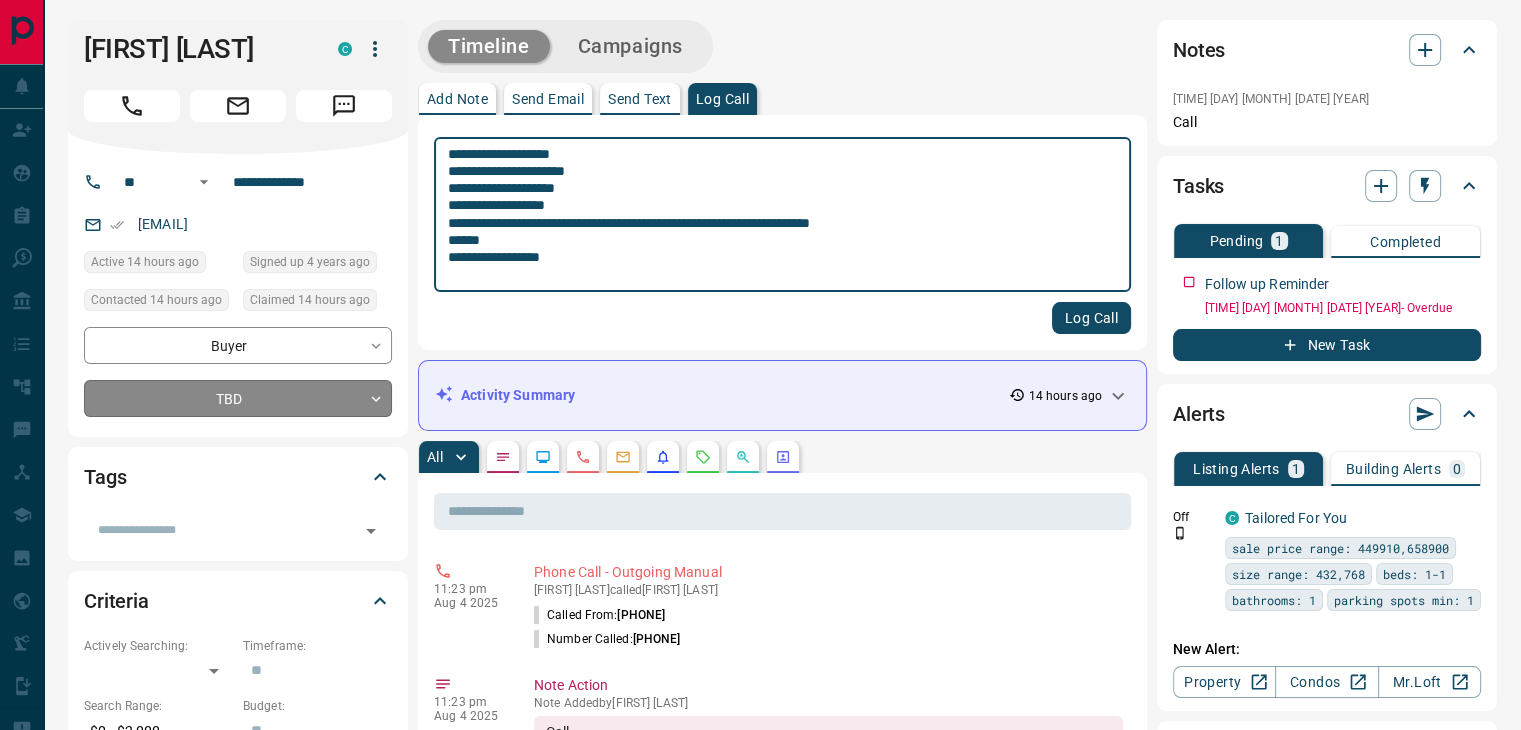 type on "**********" 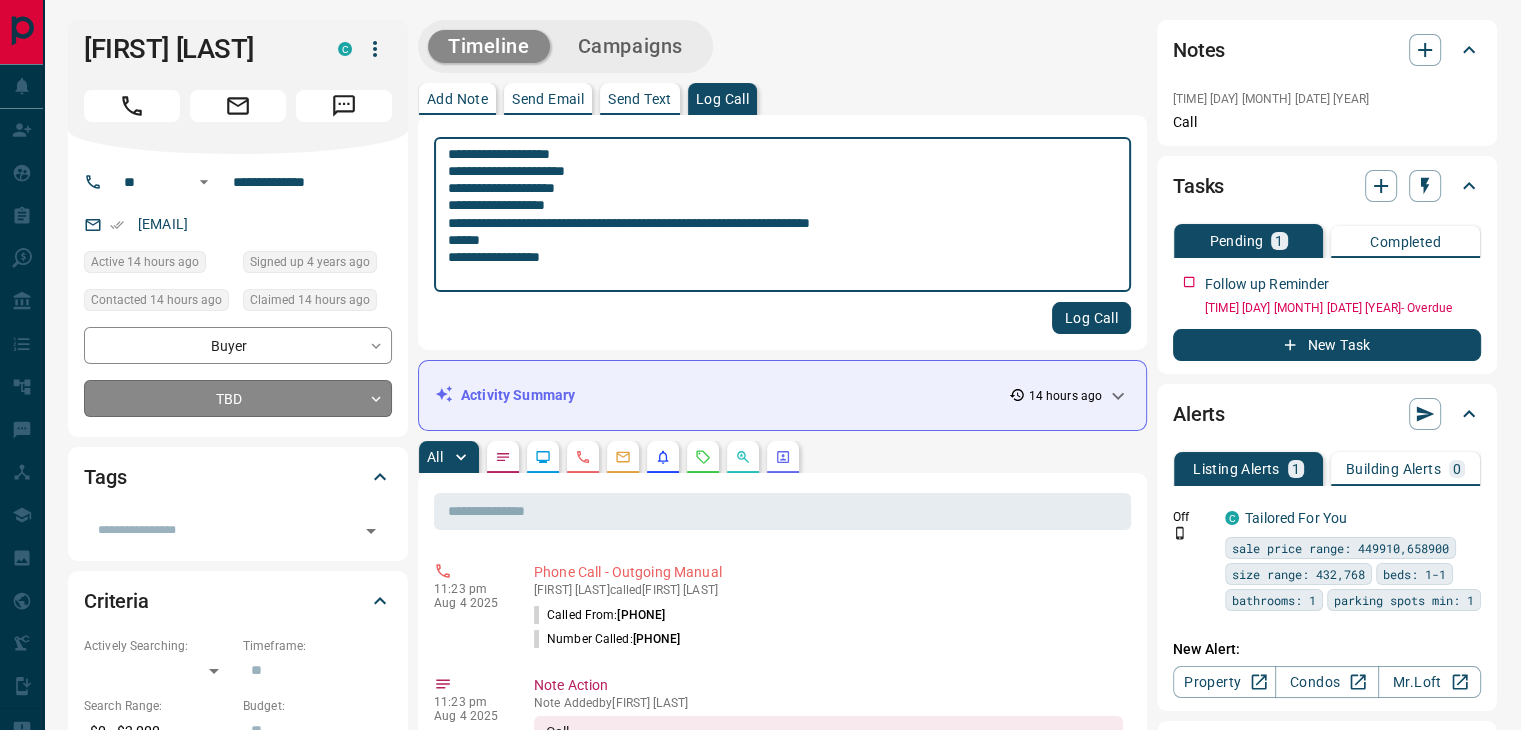 click on "**********" at bounding box center [760, 1098] 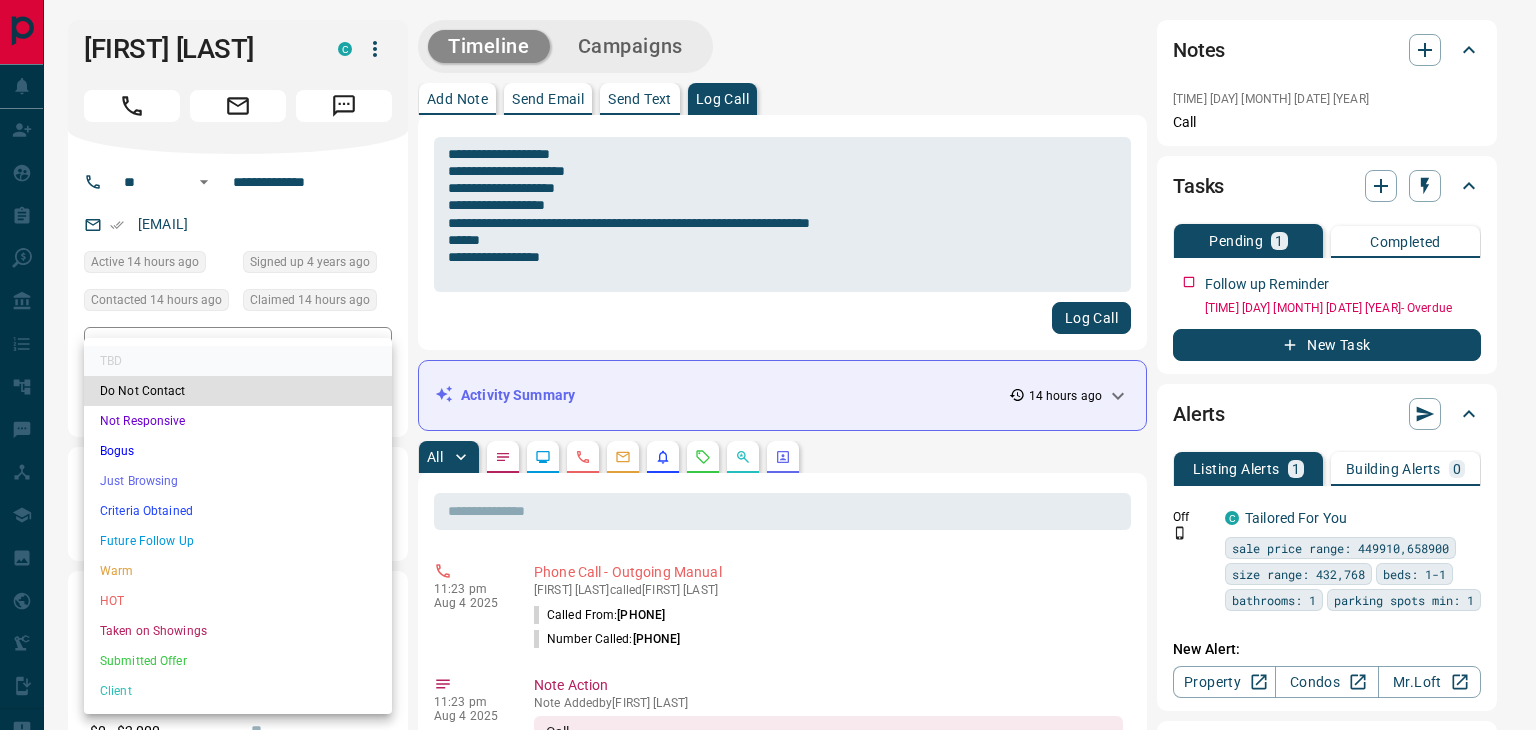 click on "Warm" at bounding box center (238, 571) 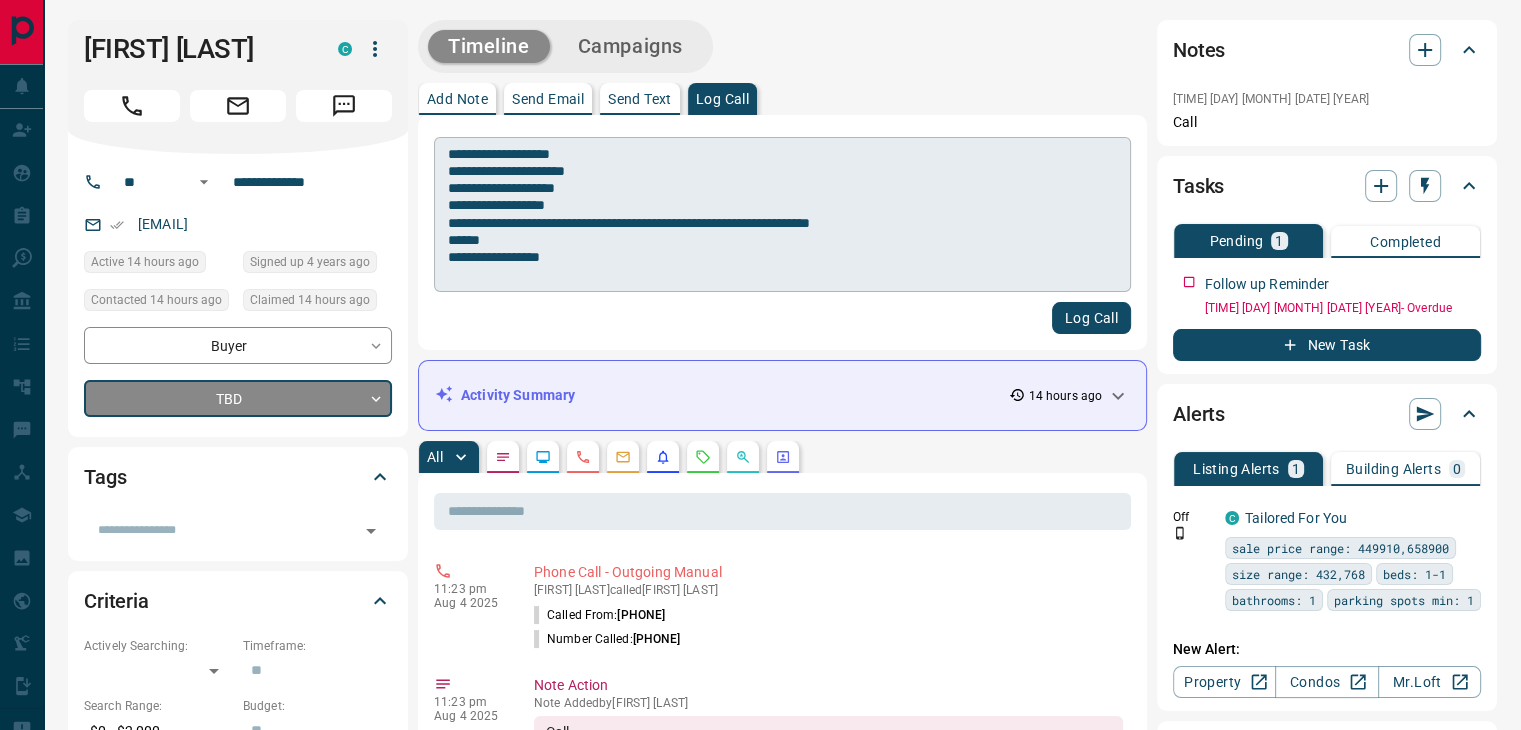 type on "*" 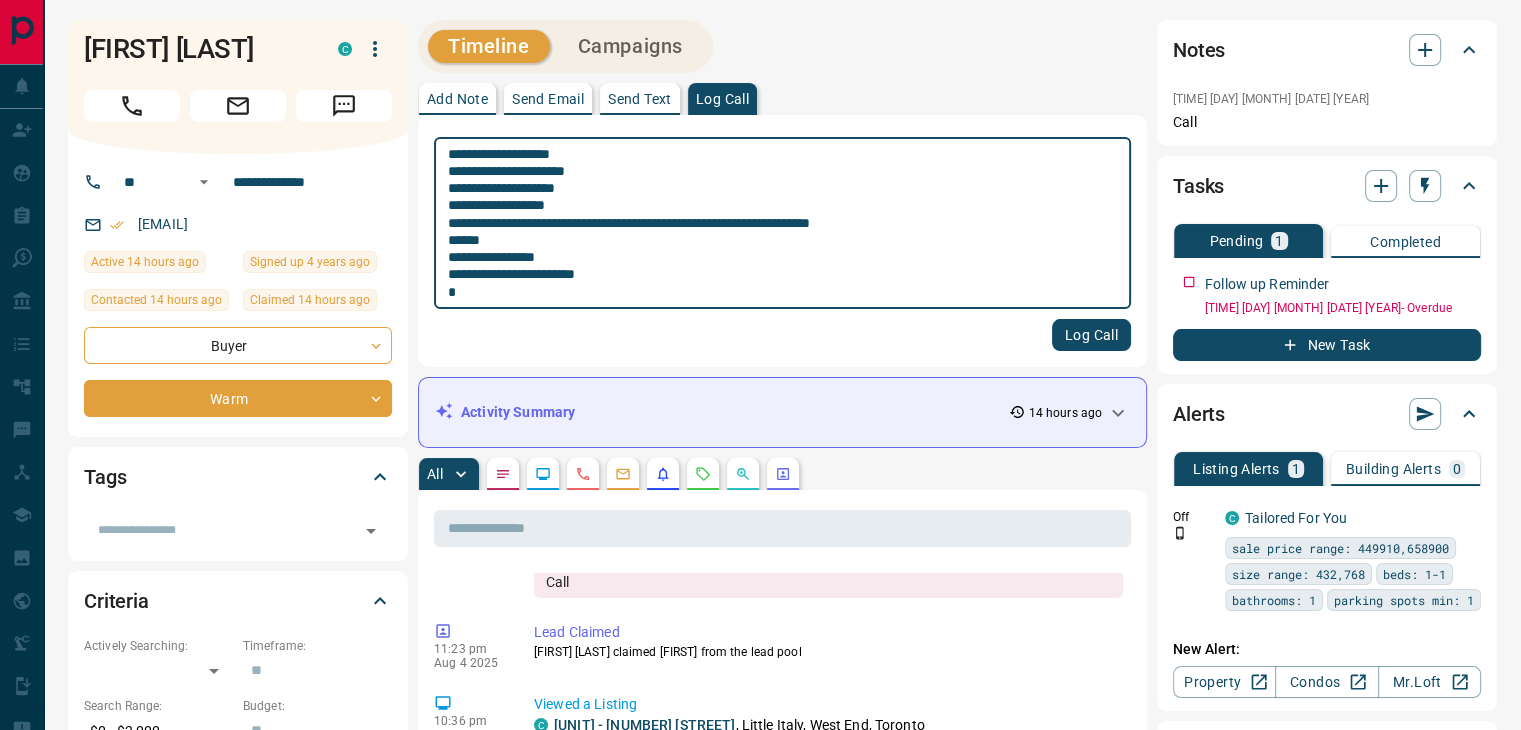 scroll, scrollTop: 300, scrollLeft: 0, axis: vertical 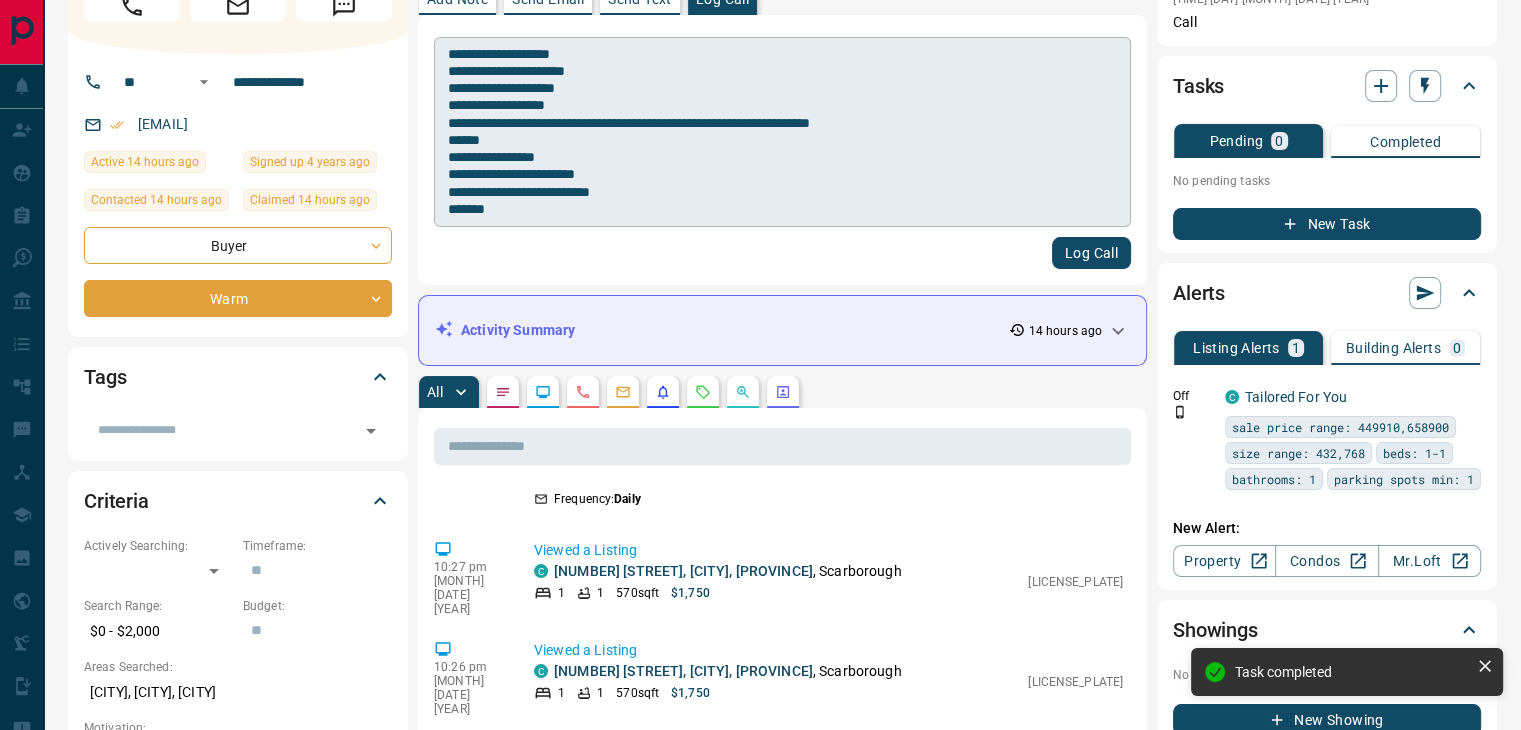click on "**********" at bounding box center (782, 132) 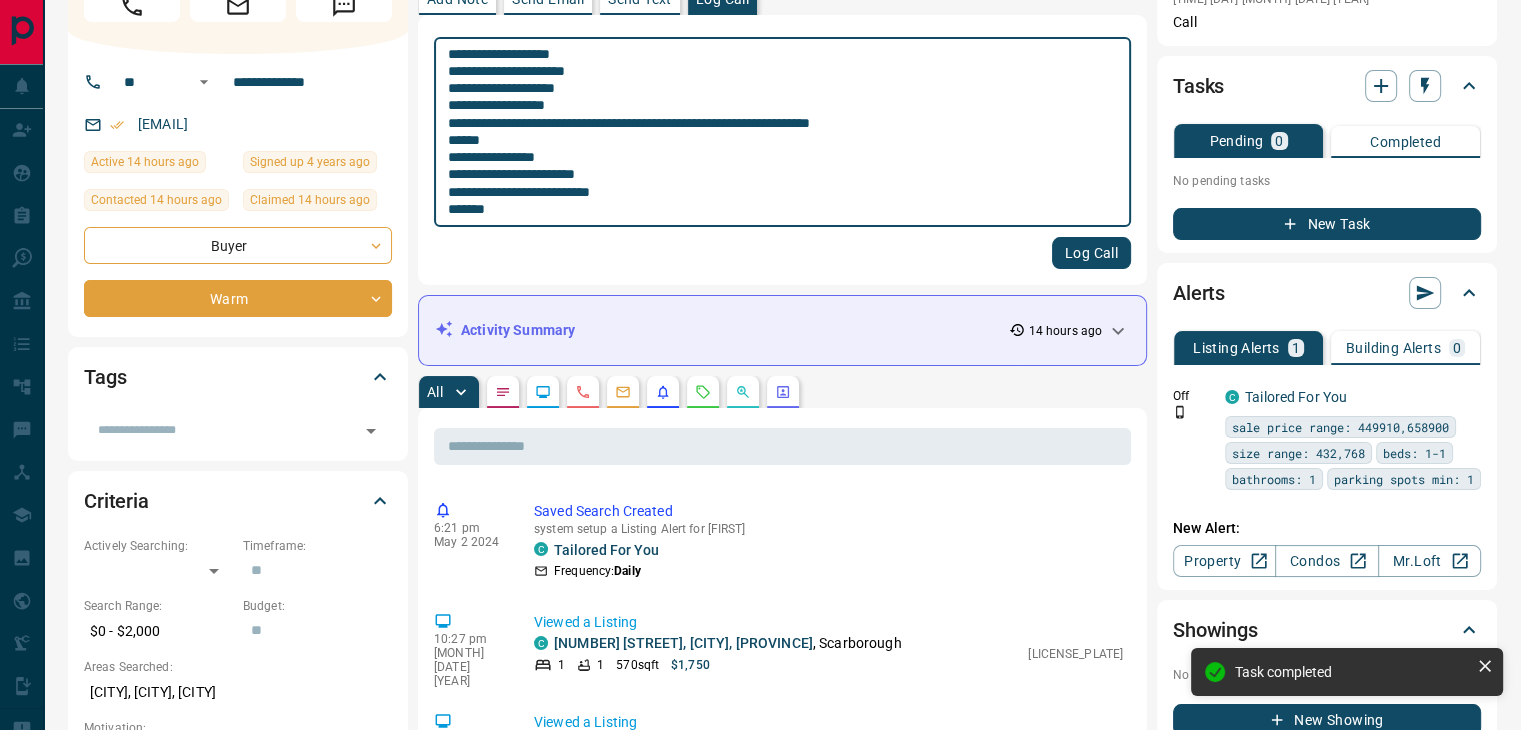 scroll, scrollTop: 1092, scrollLeft: 0, axis: vertical 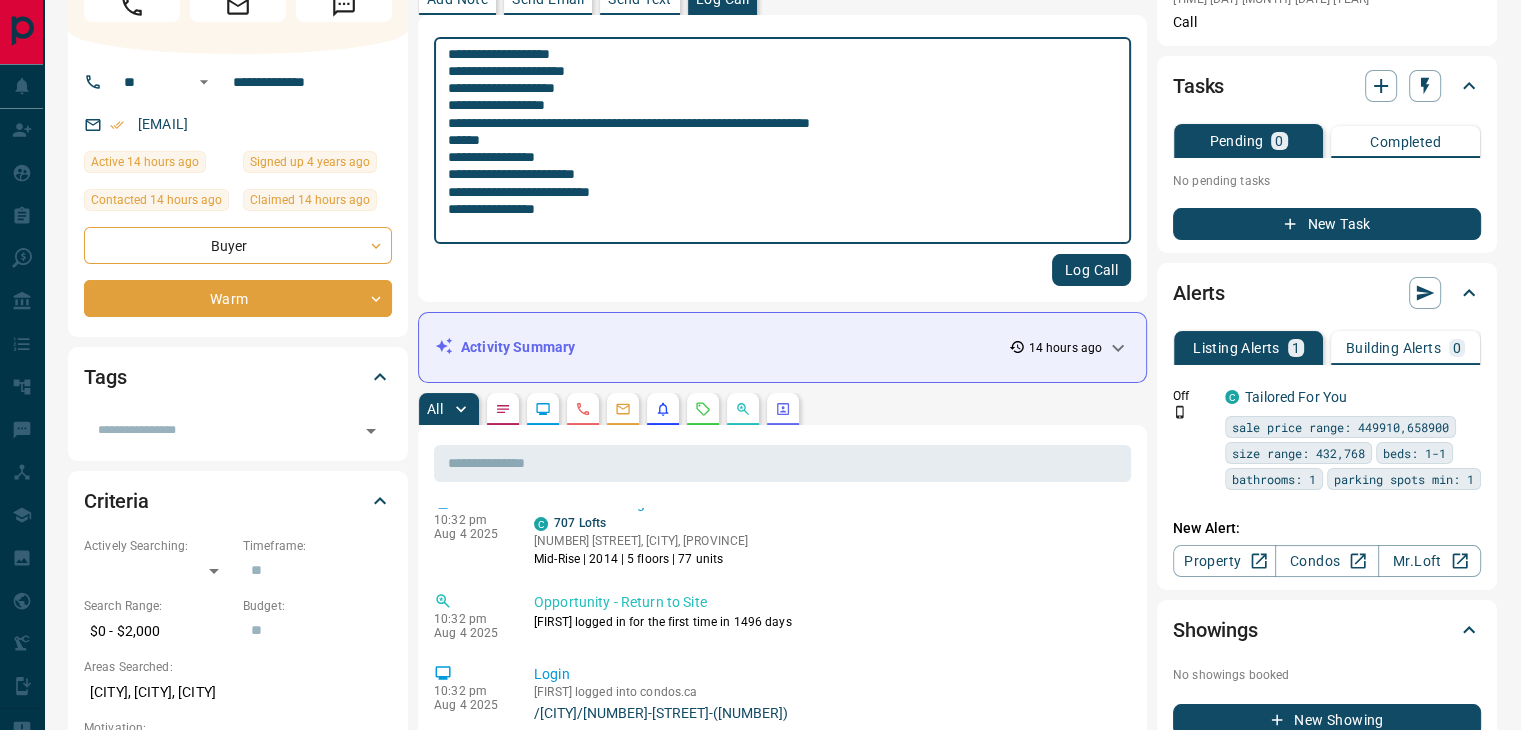 type on "**********" 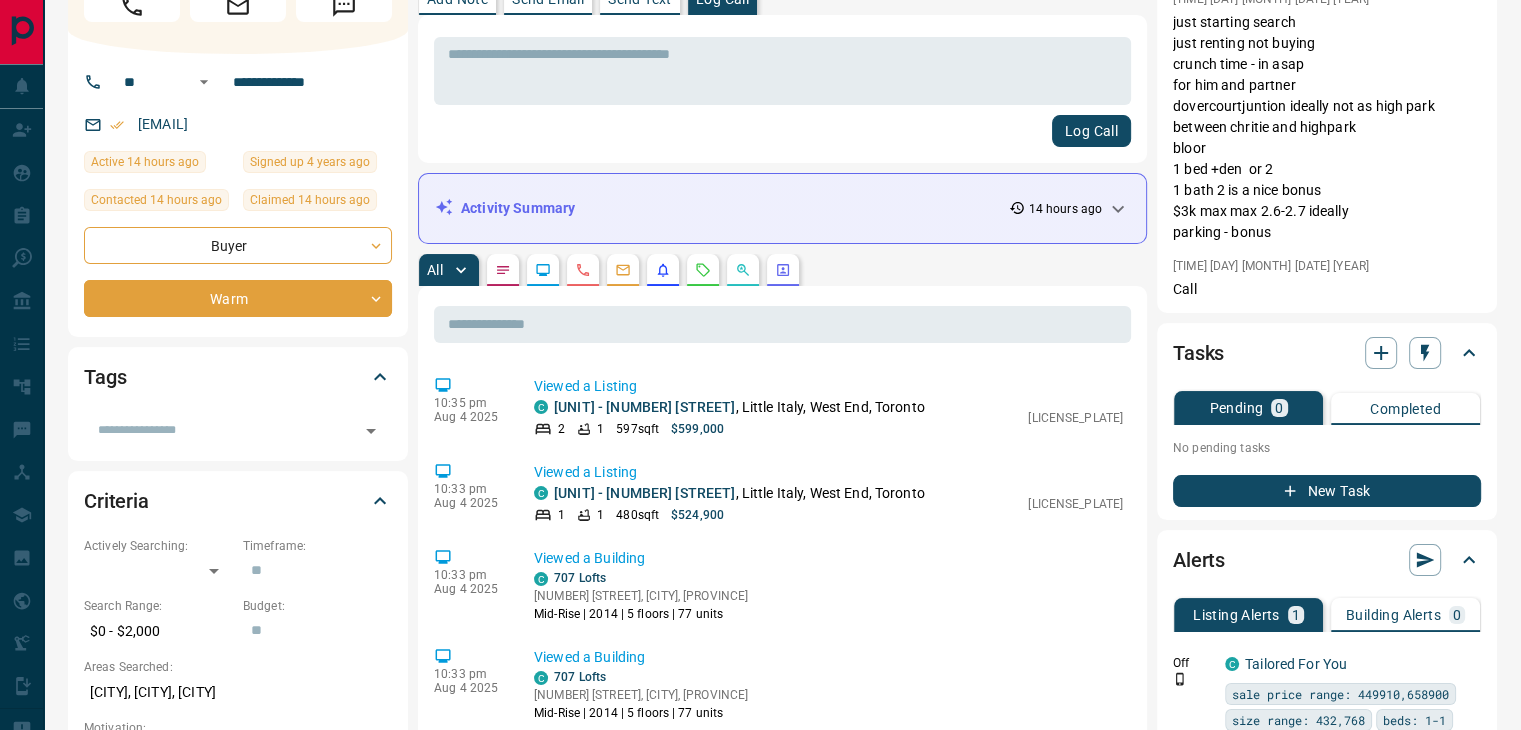scroll, scrollTop: 836, scrollLeft: 0, axis: vertical 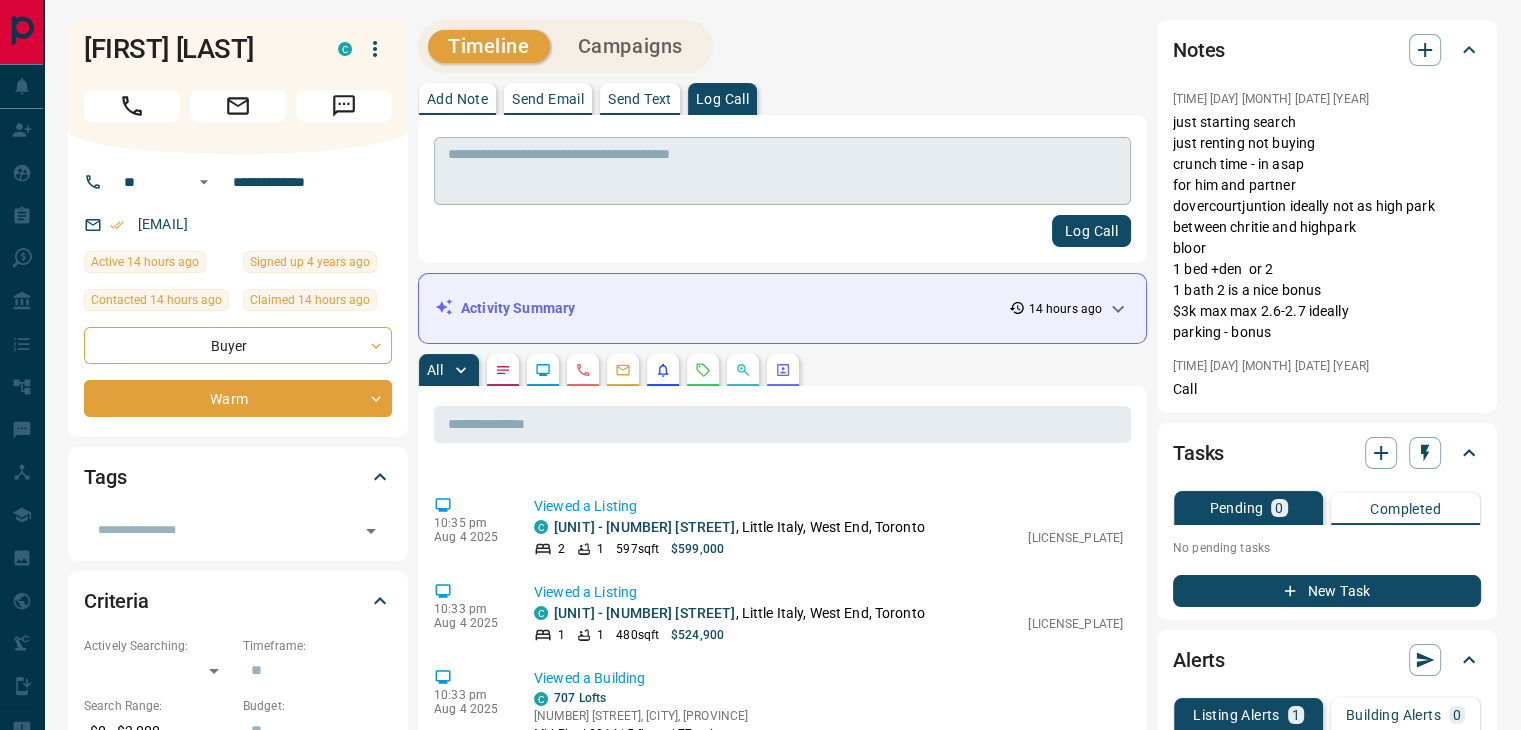 click on "* ​" at bounding box center [782, 171] 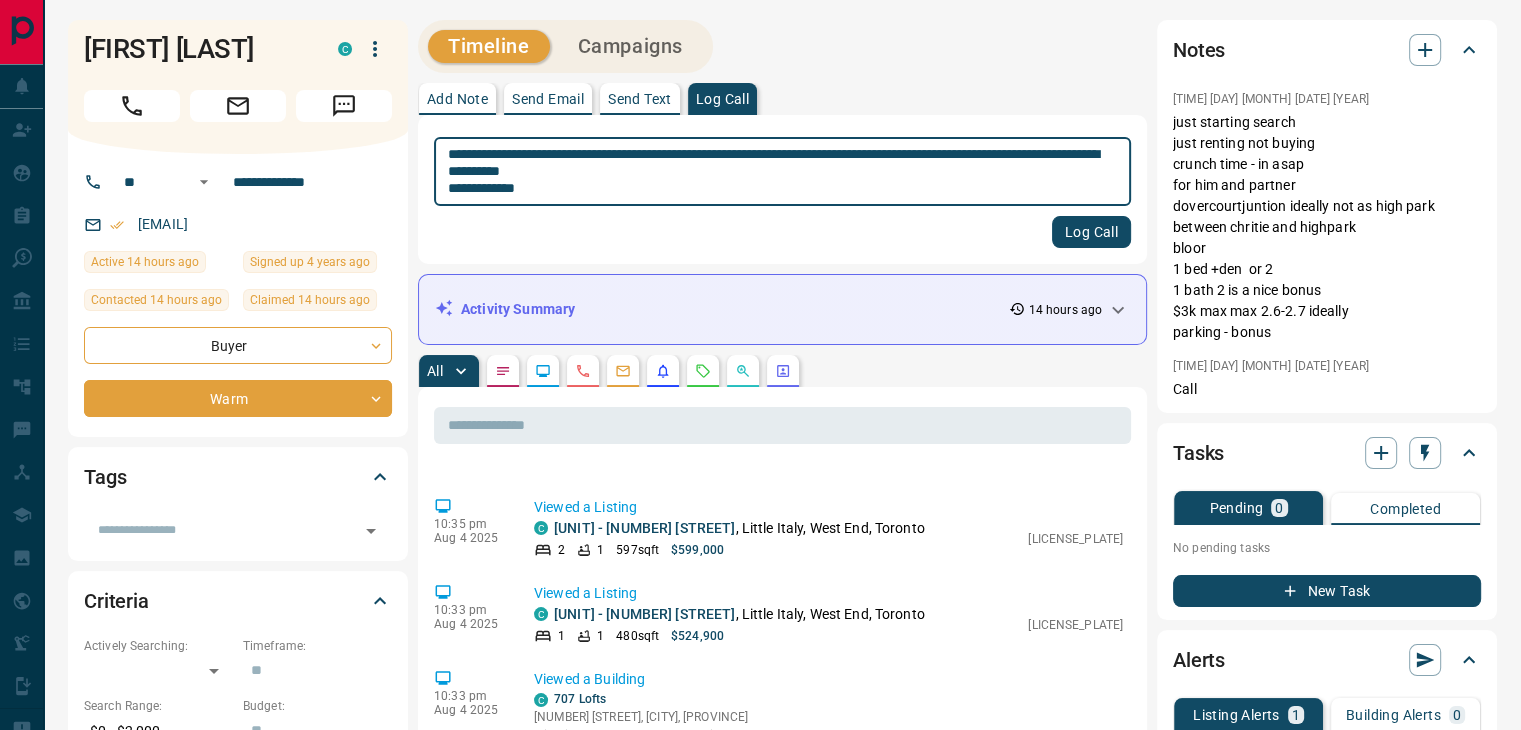 type on "**********" 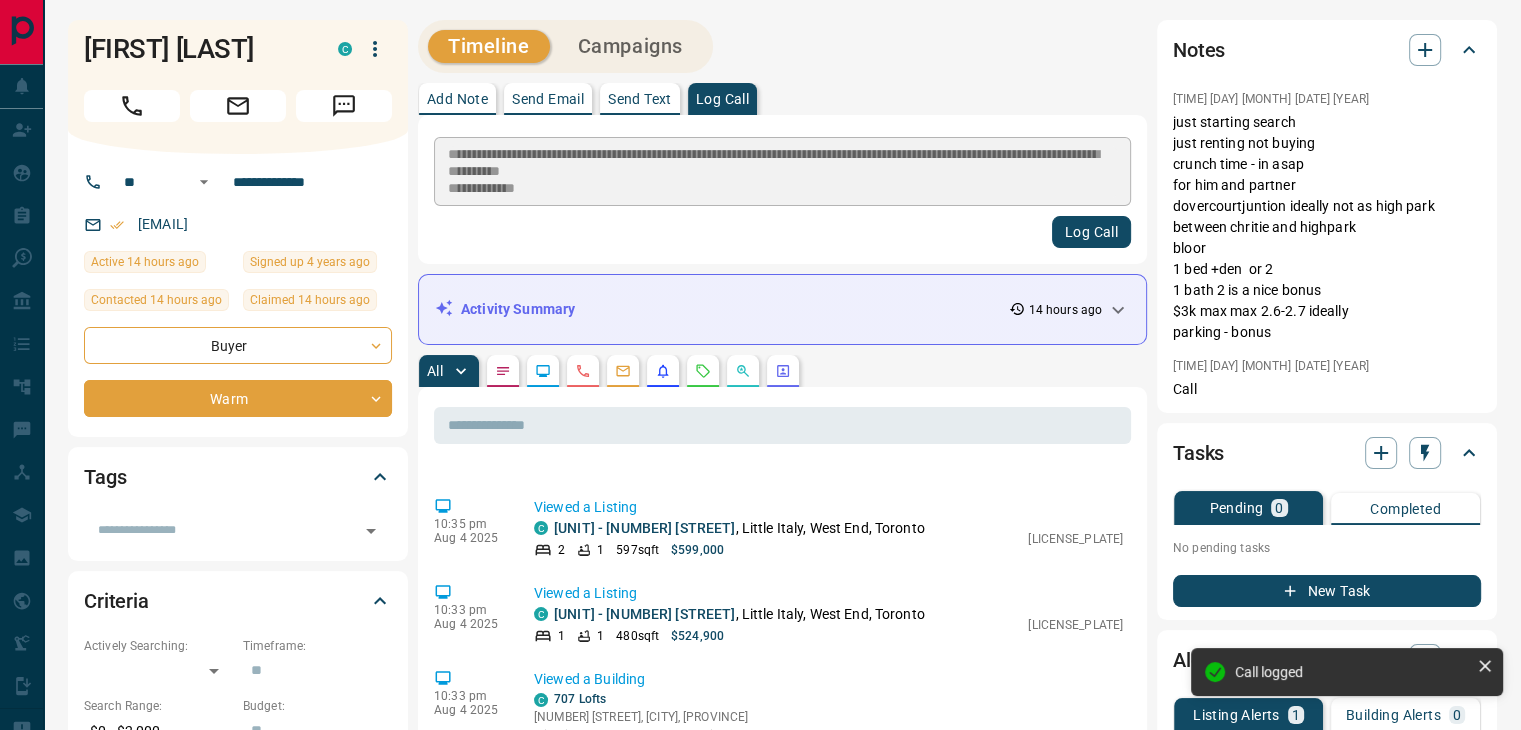 type 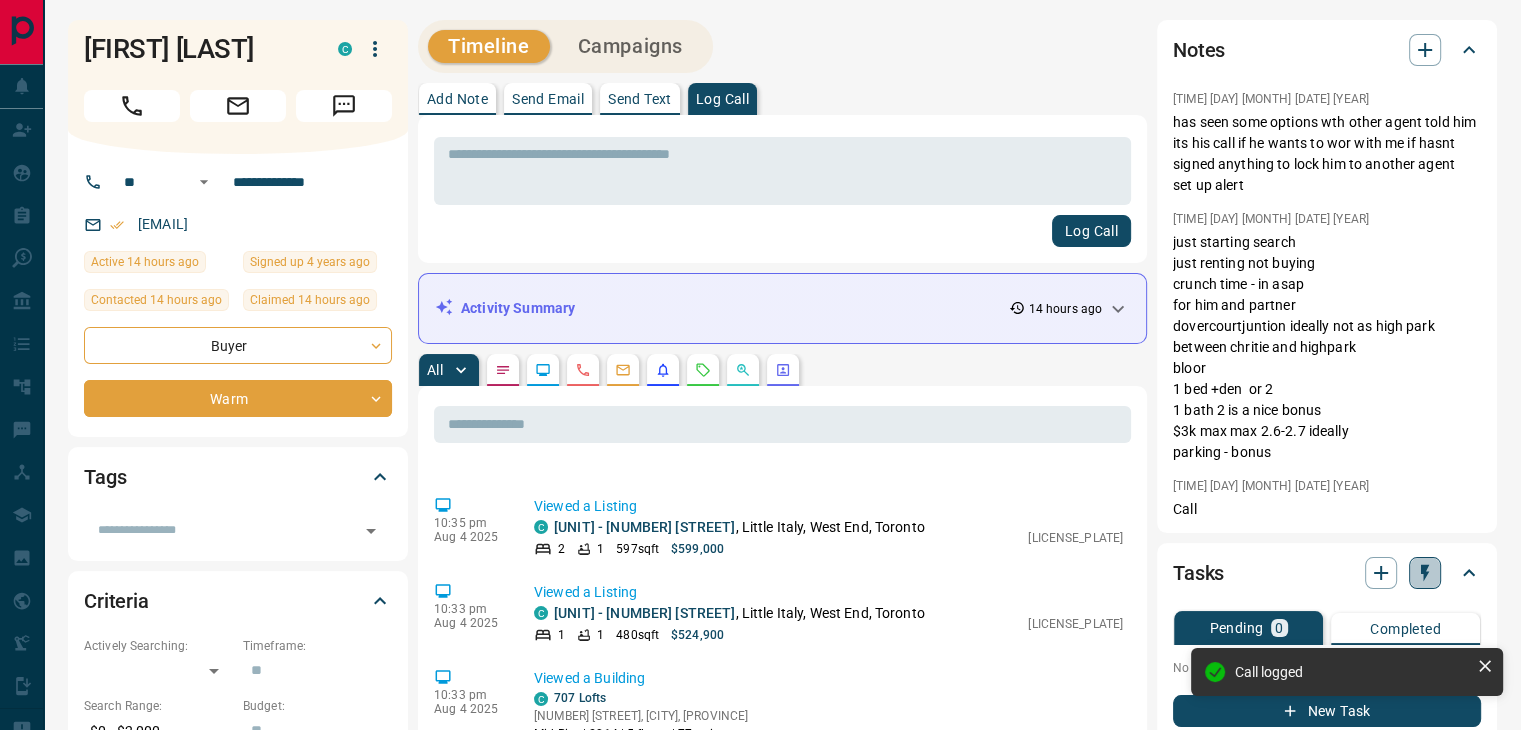 click 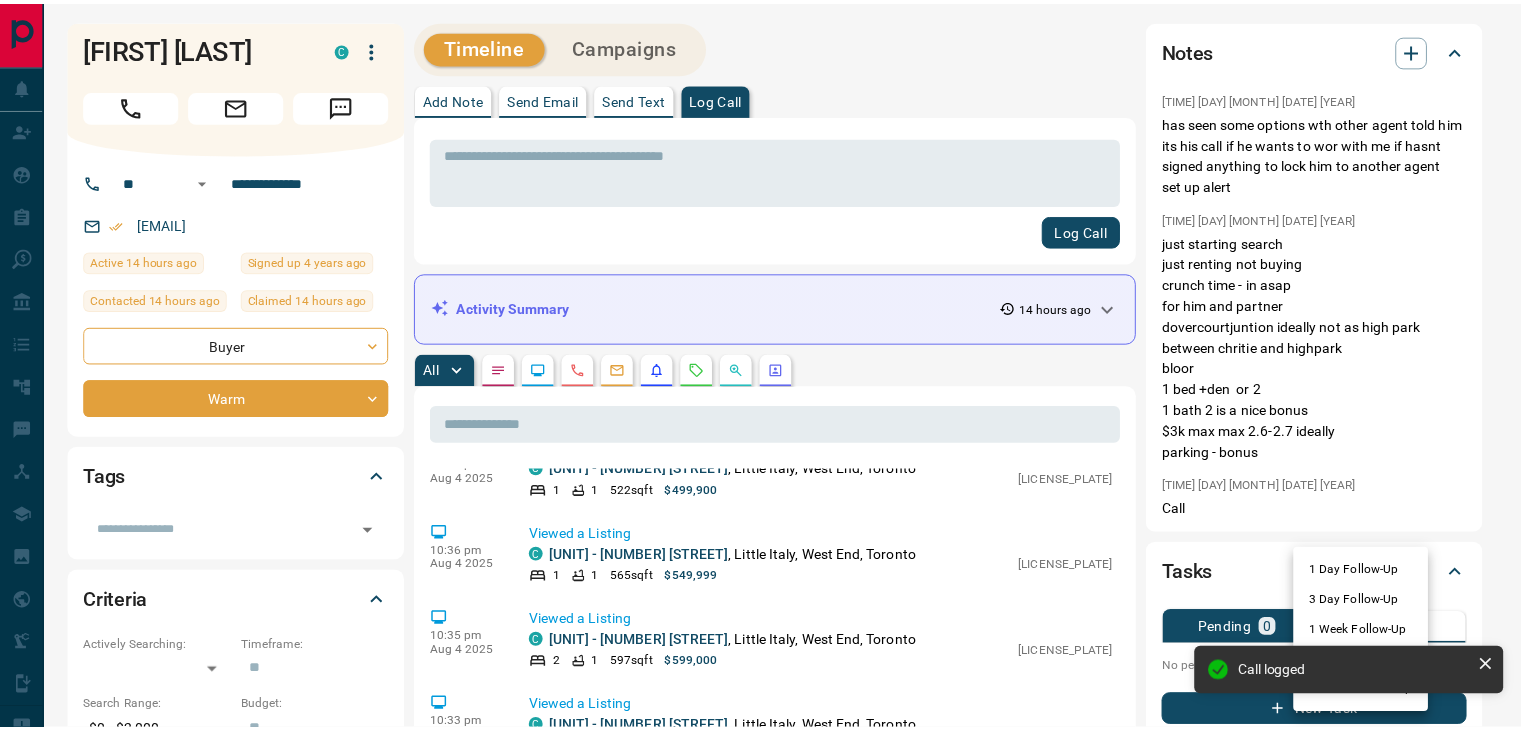 scroll, scrollTop: 1248, scrollLeft: 0, axis: vertical 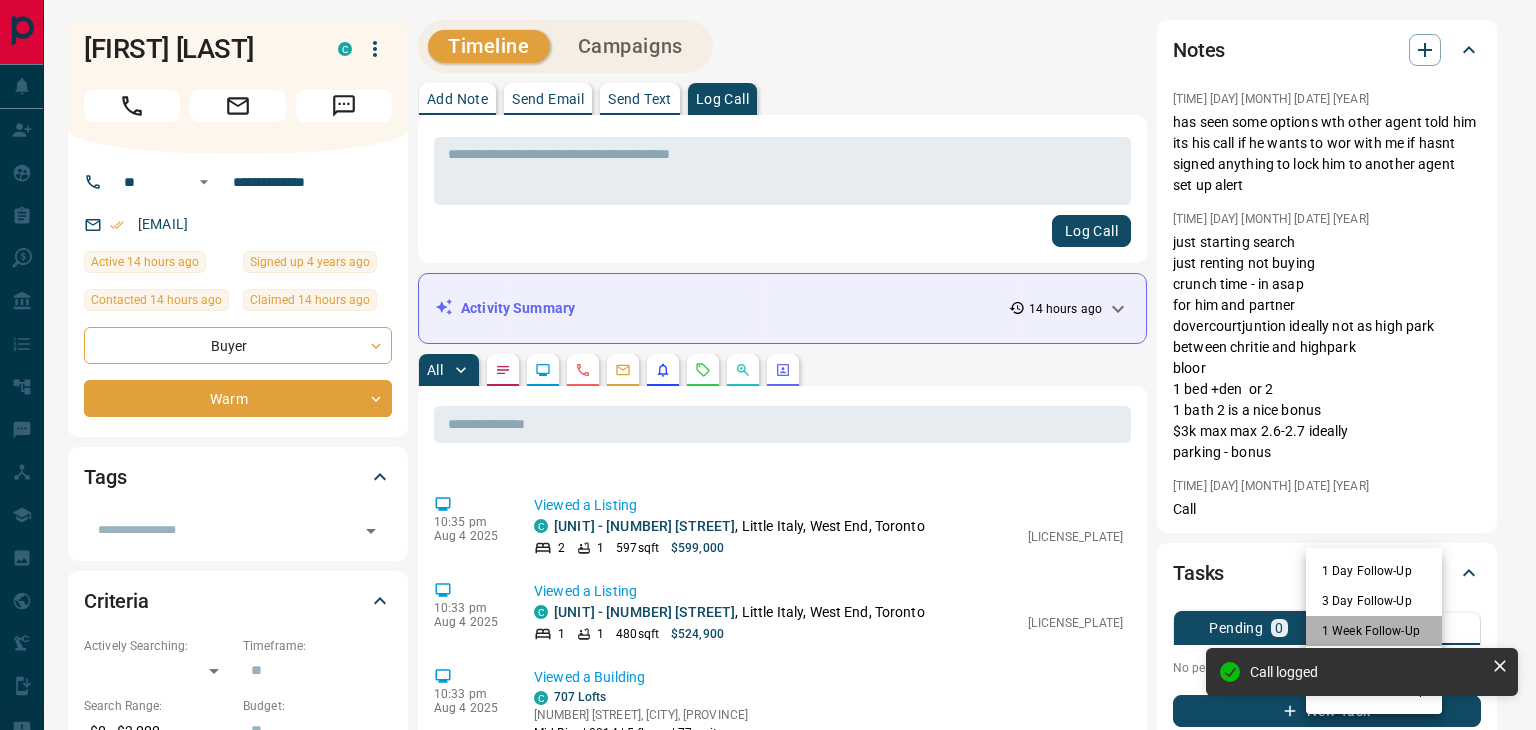 click on "1 Week Follow-Up" at bounding box center (1374, 631) 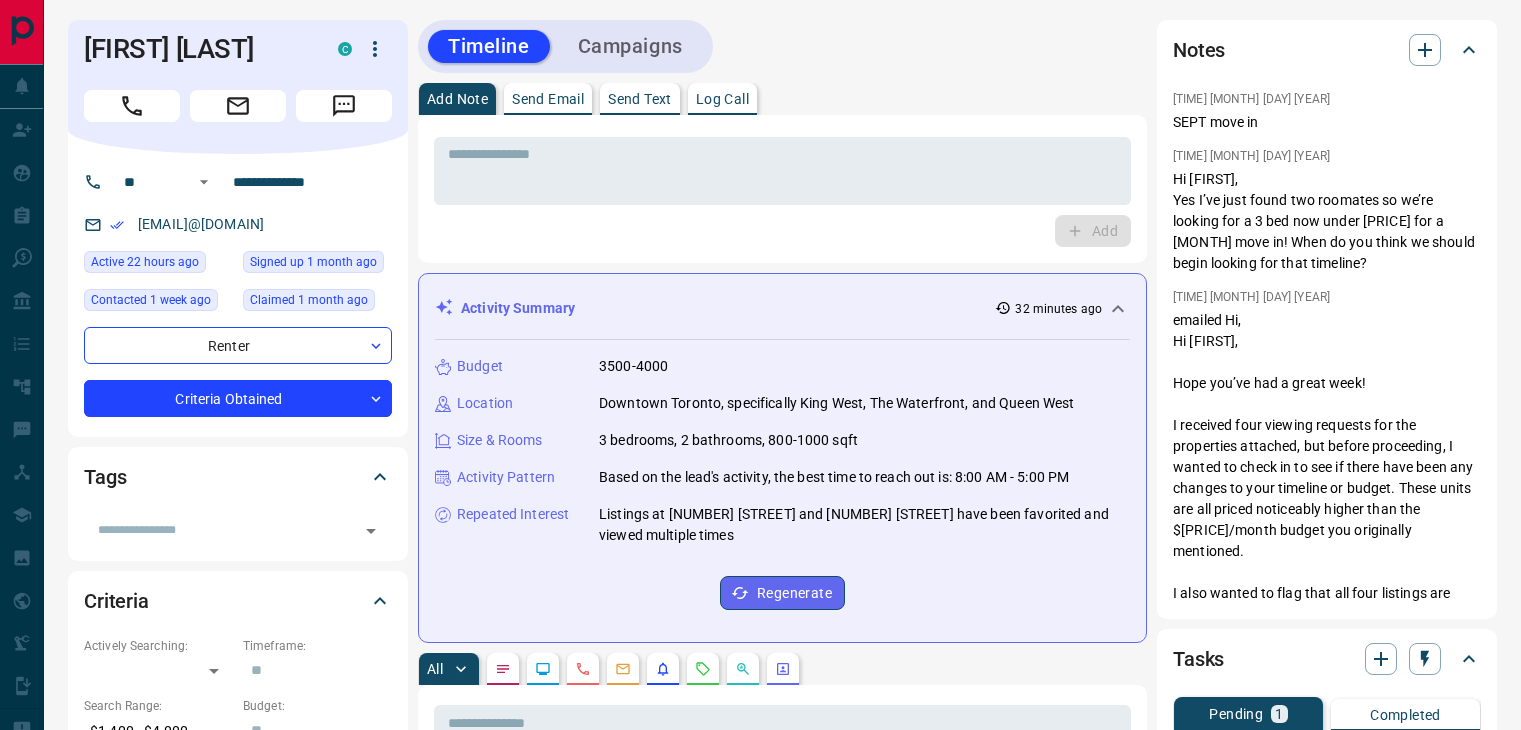 scroll, scrollTop: 0, scrollLeft: 0, axis: both 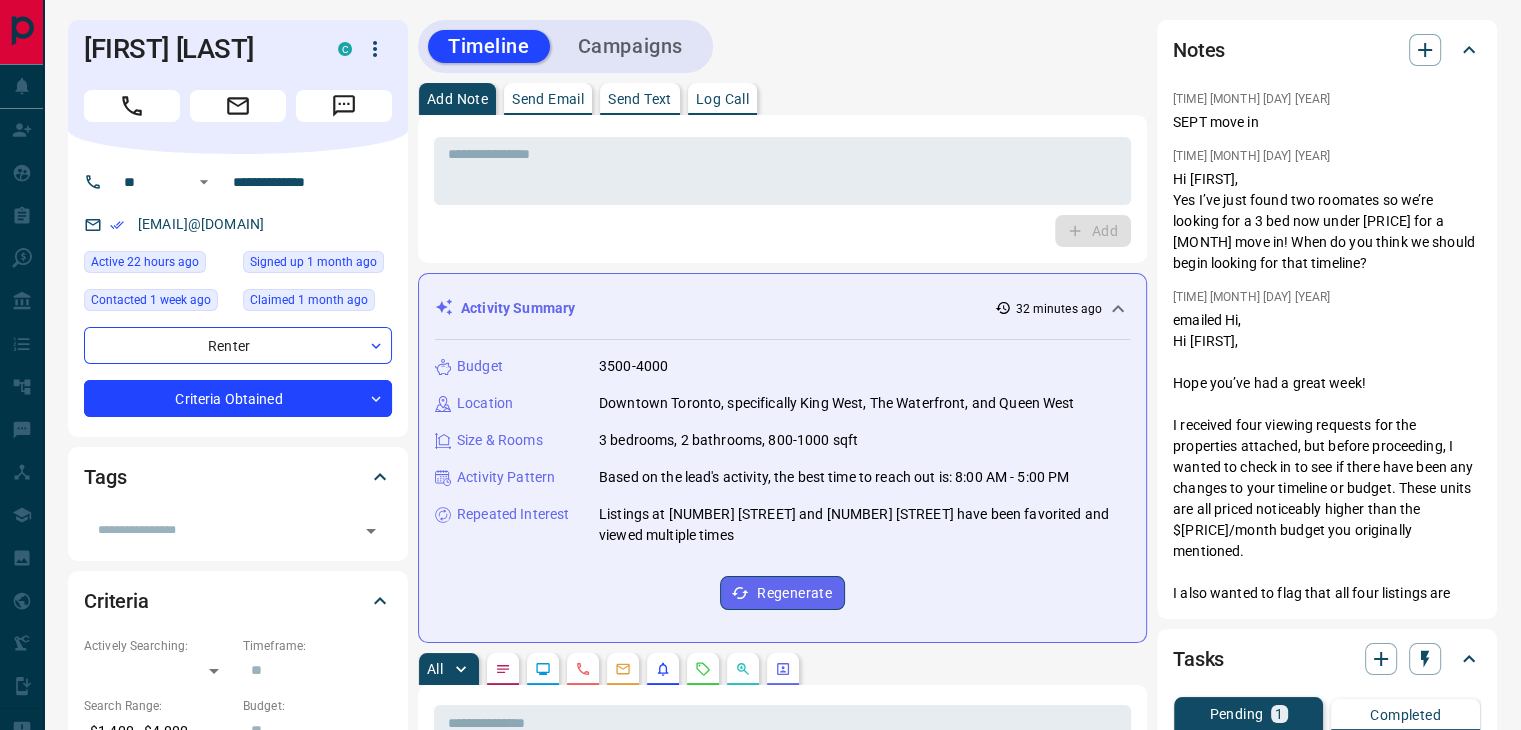 click on "Activity Summary 32 minutes ago" at bounding box center [770, 308] 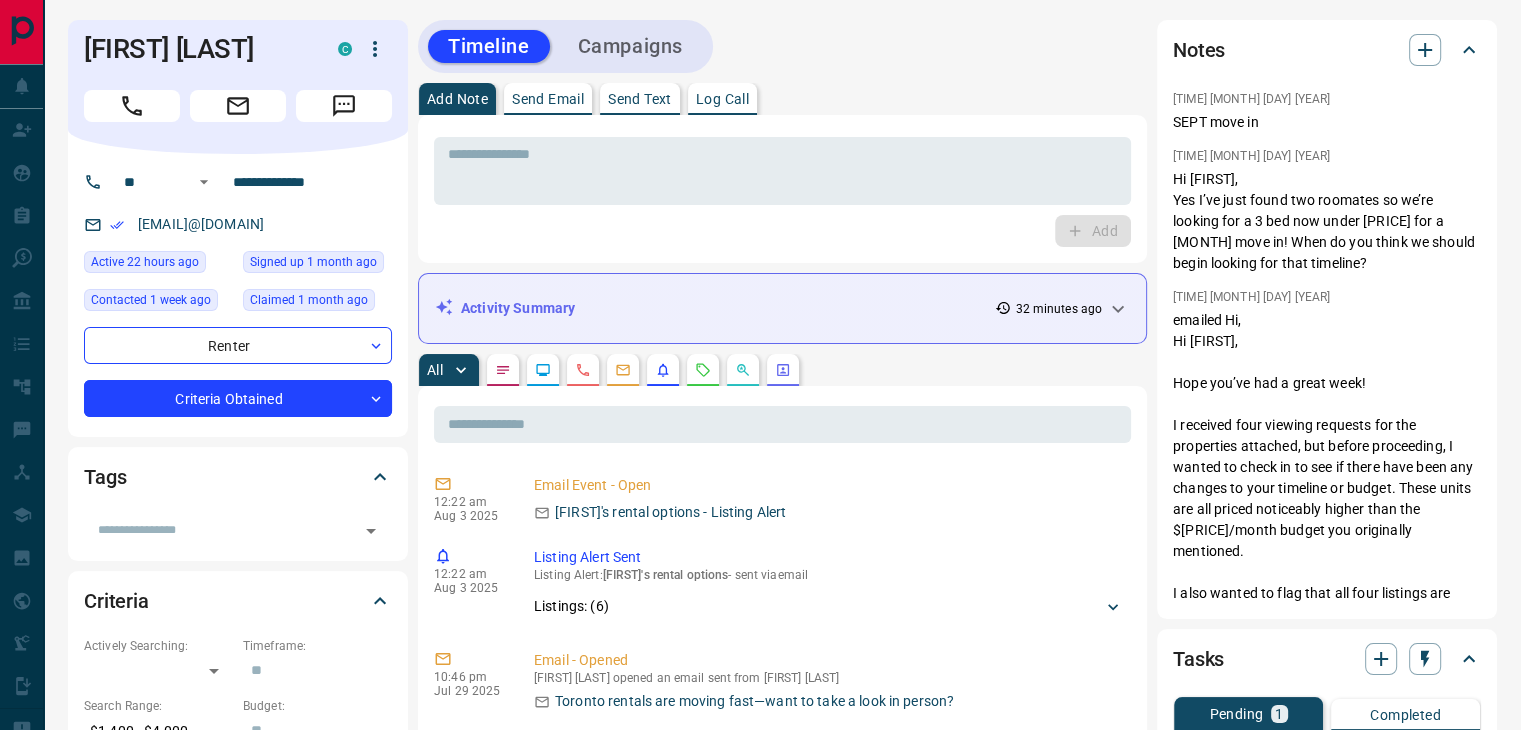 click on "Send Email" at bounding box center [548, 99] 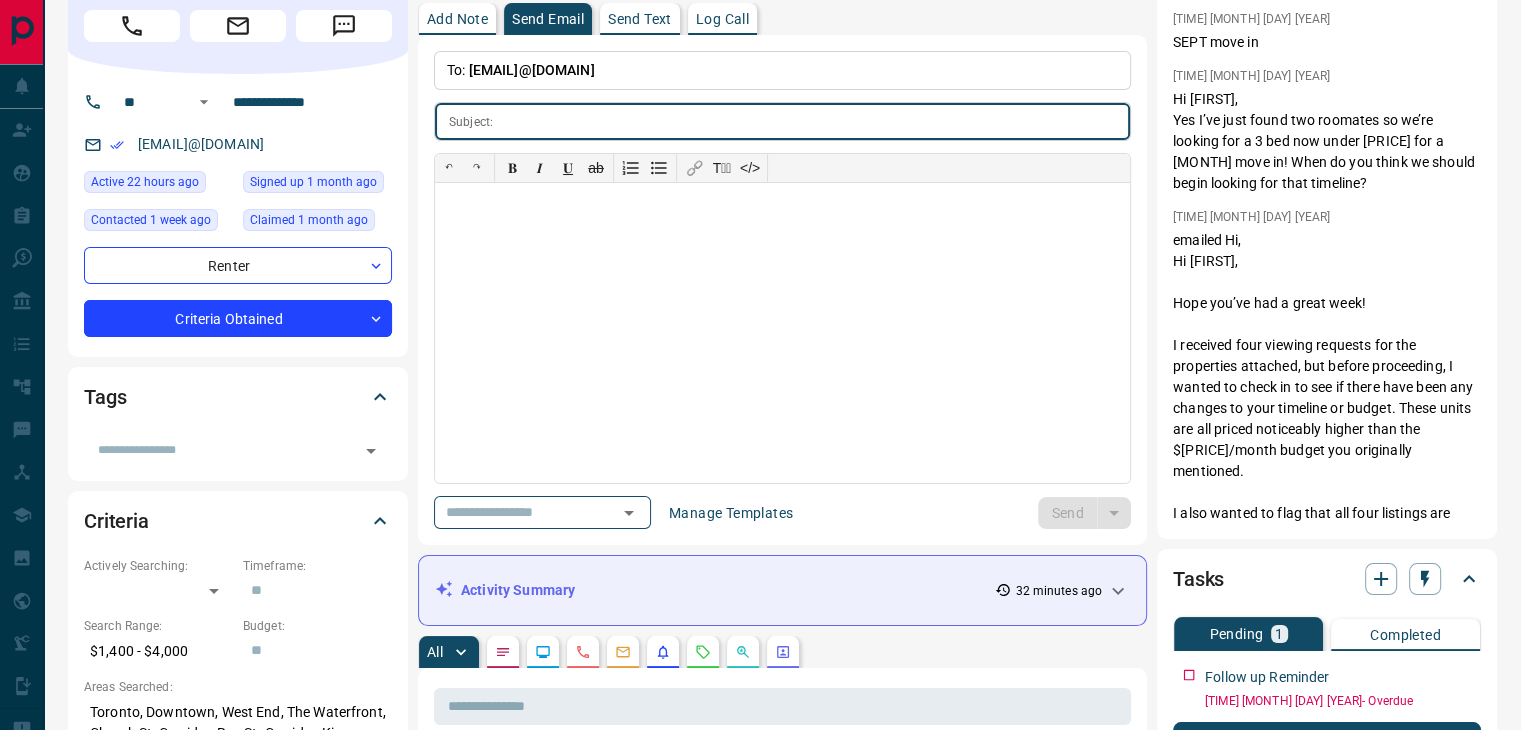 scroll, scrollTop: 200, scrollLeft: 0, axis: vertical 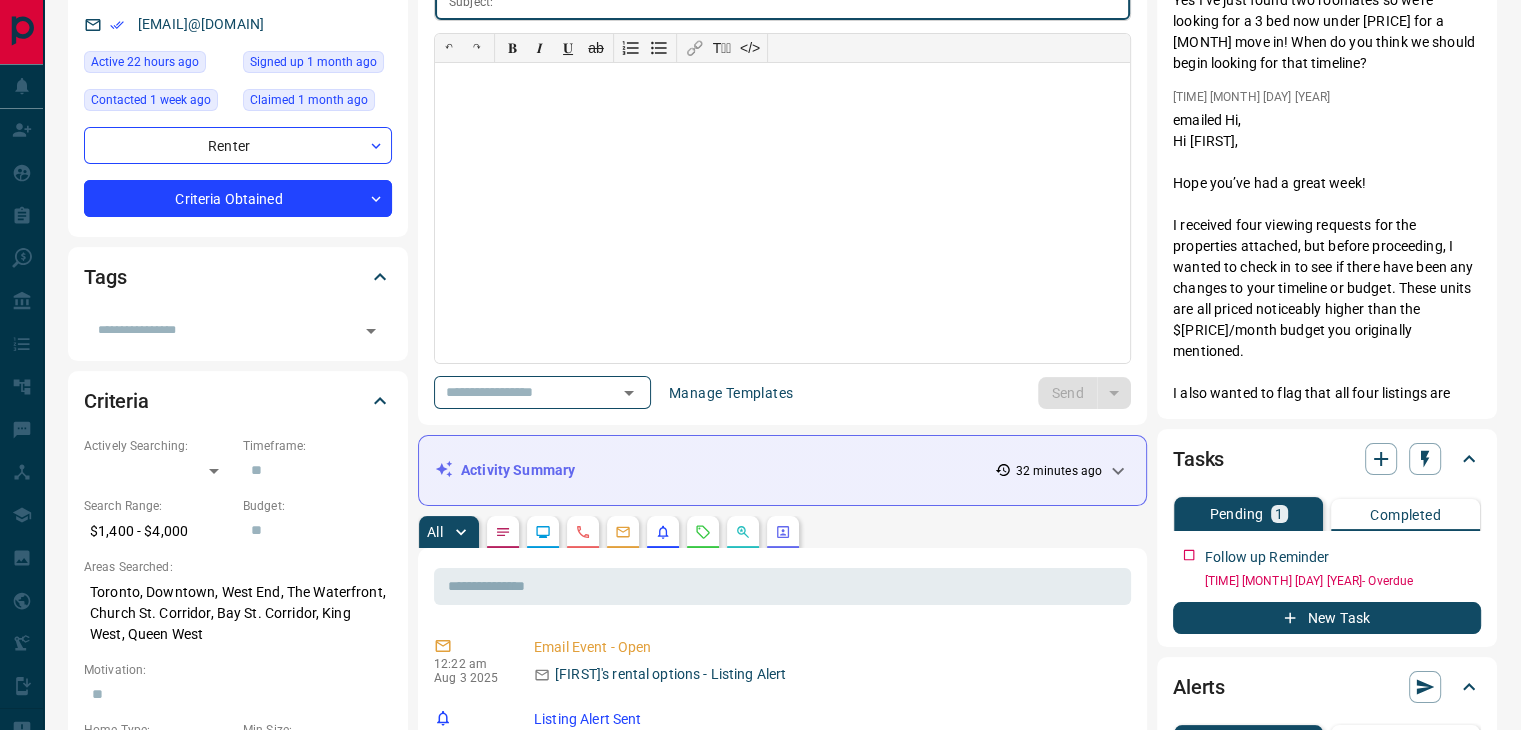 click 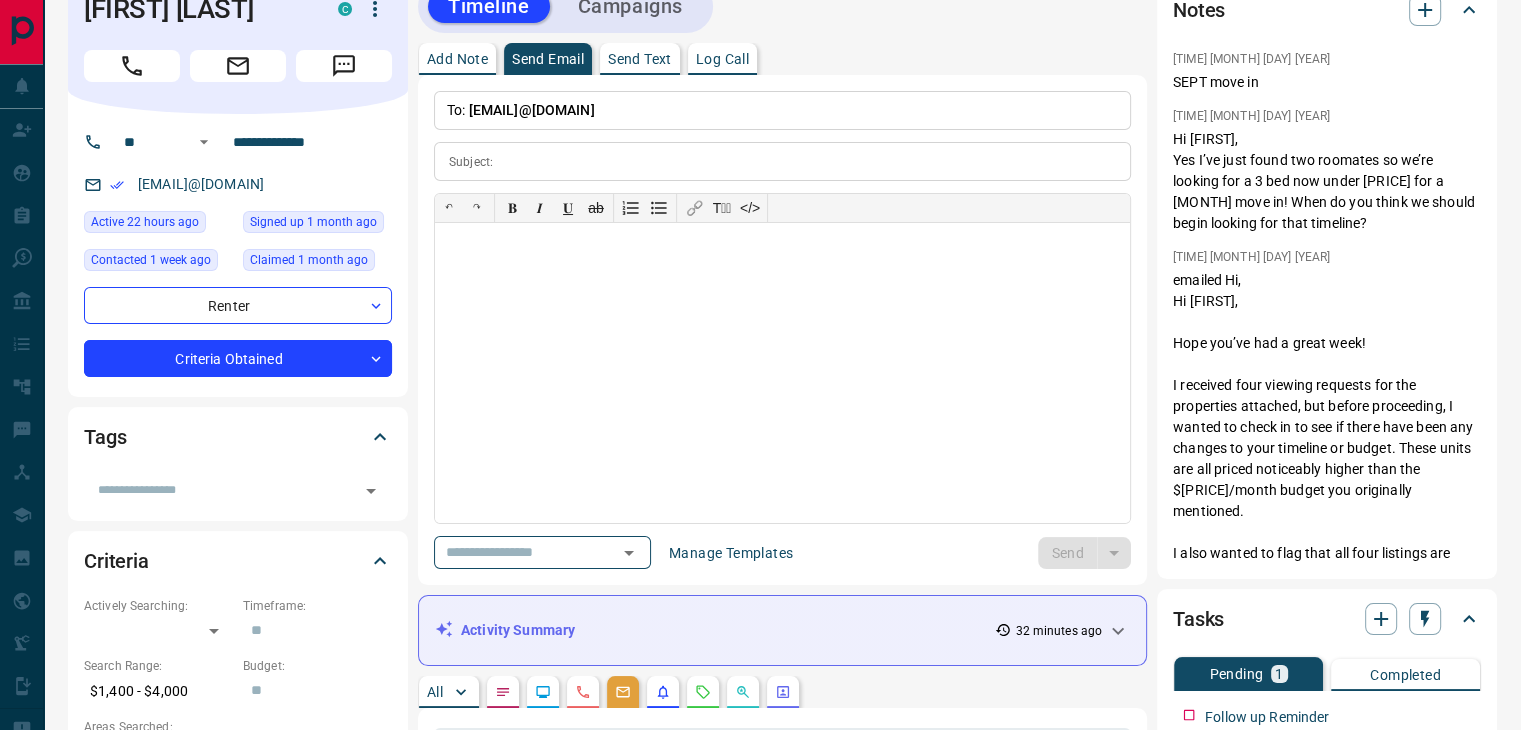 scroll, scrollTop: 0, scrollLeft: 0, axis: both 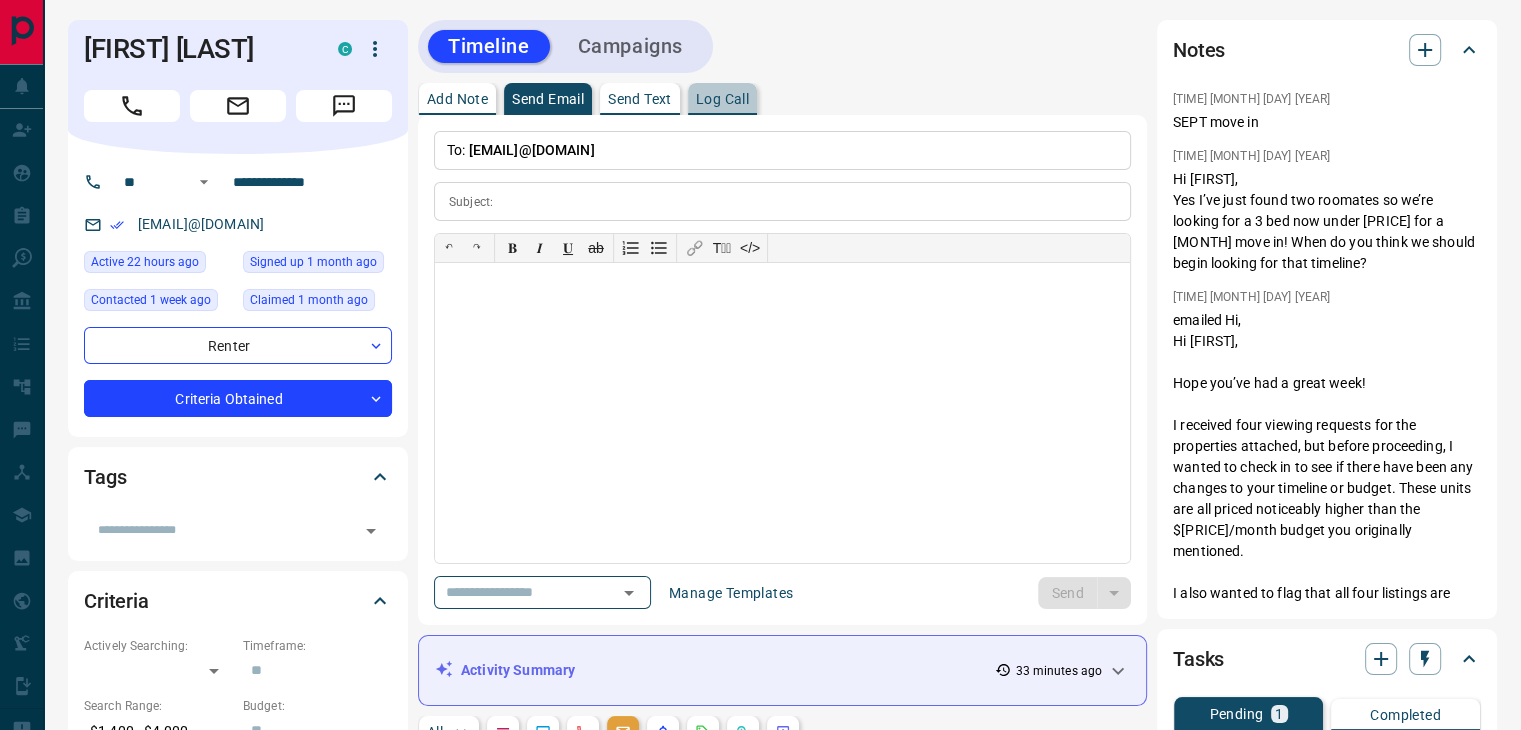 click on "Log Call" at bounding box center (722, 99) 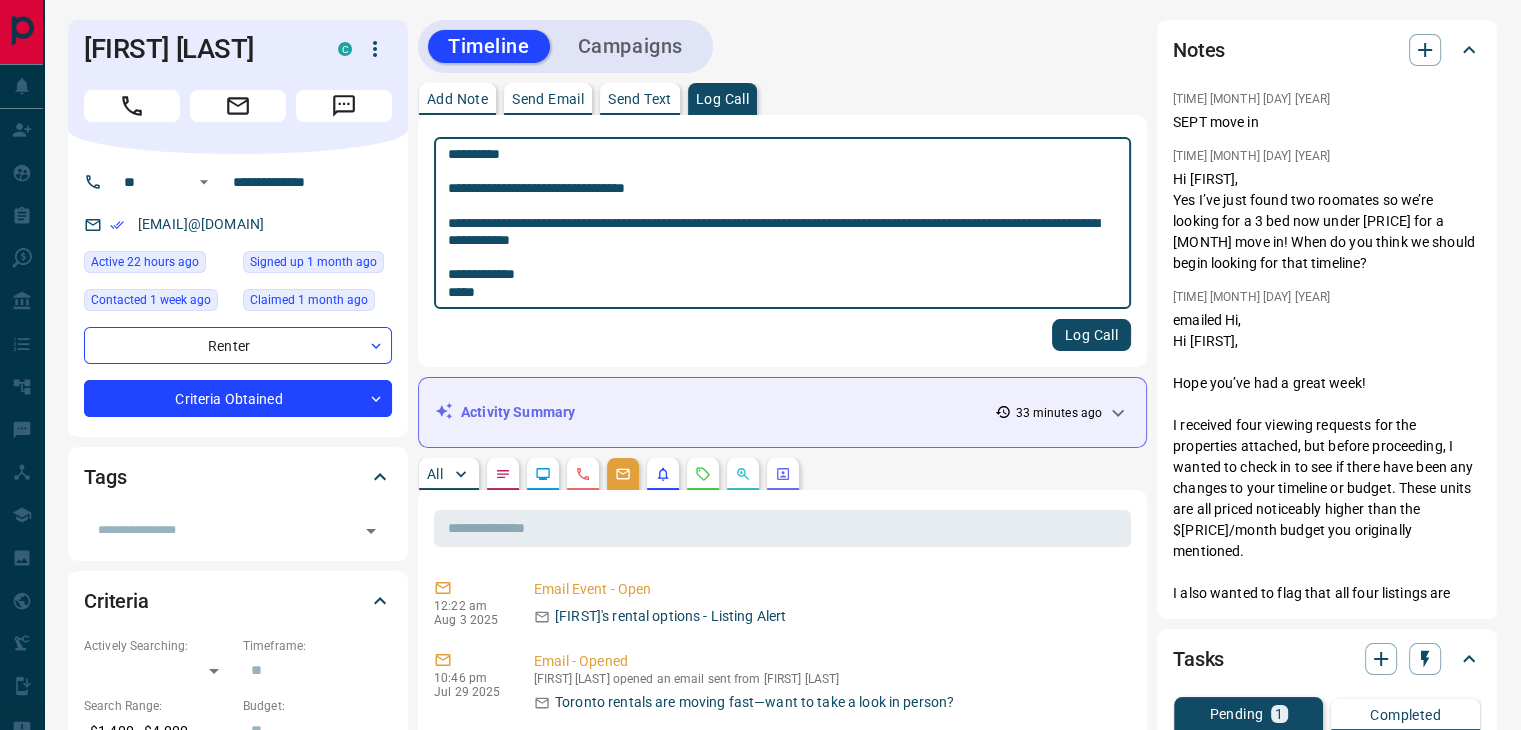 click on "**********" at bounding box center (782, 241) 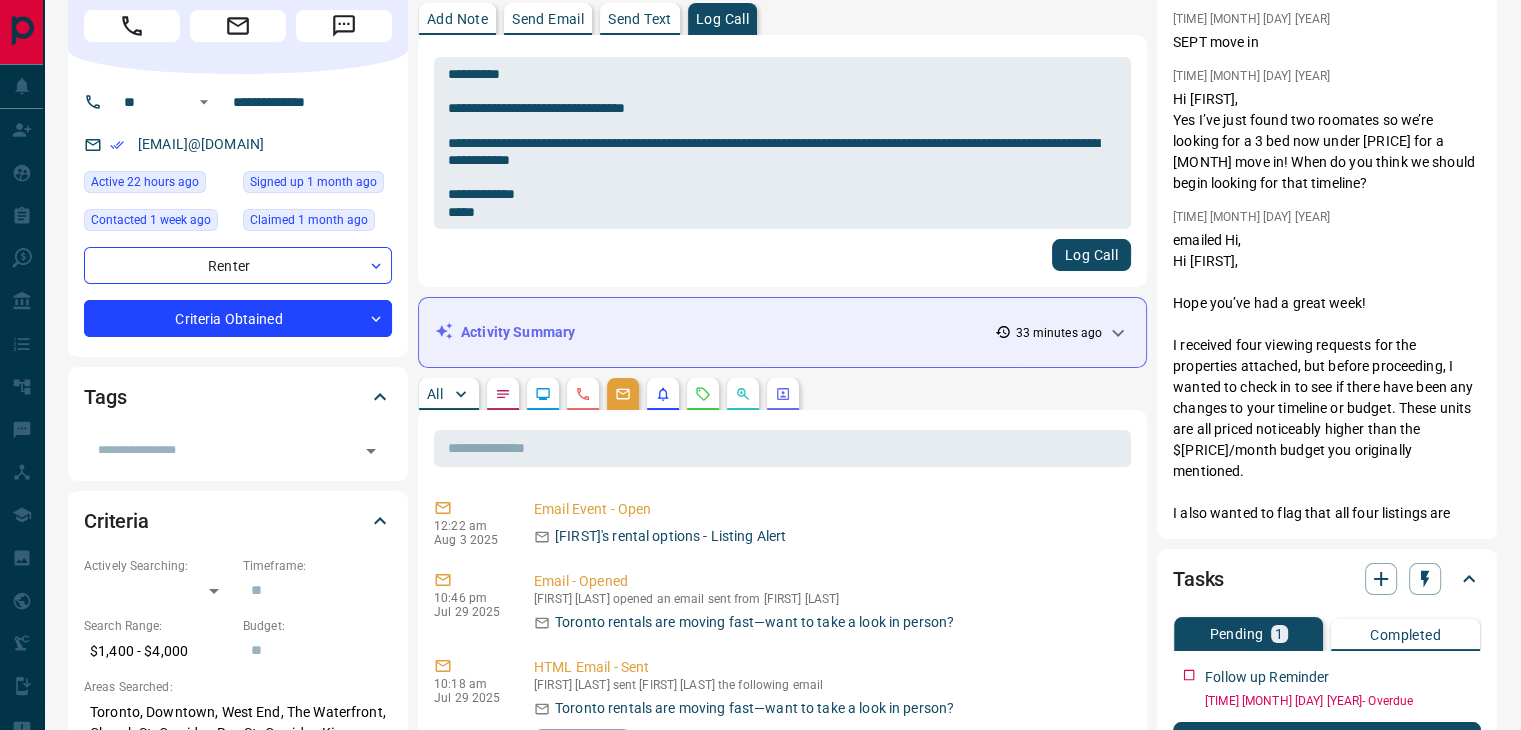 scroll, scrollTop: 200, scrollLeft: 0, axis: vertical 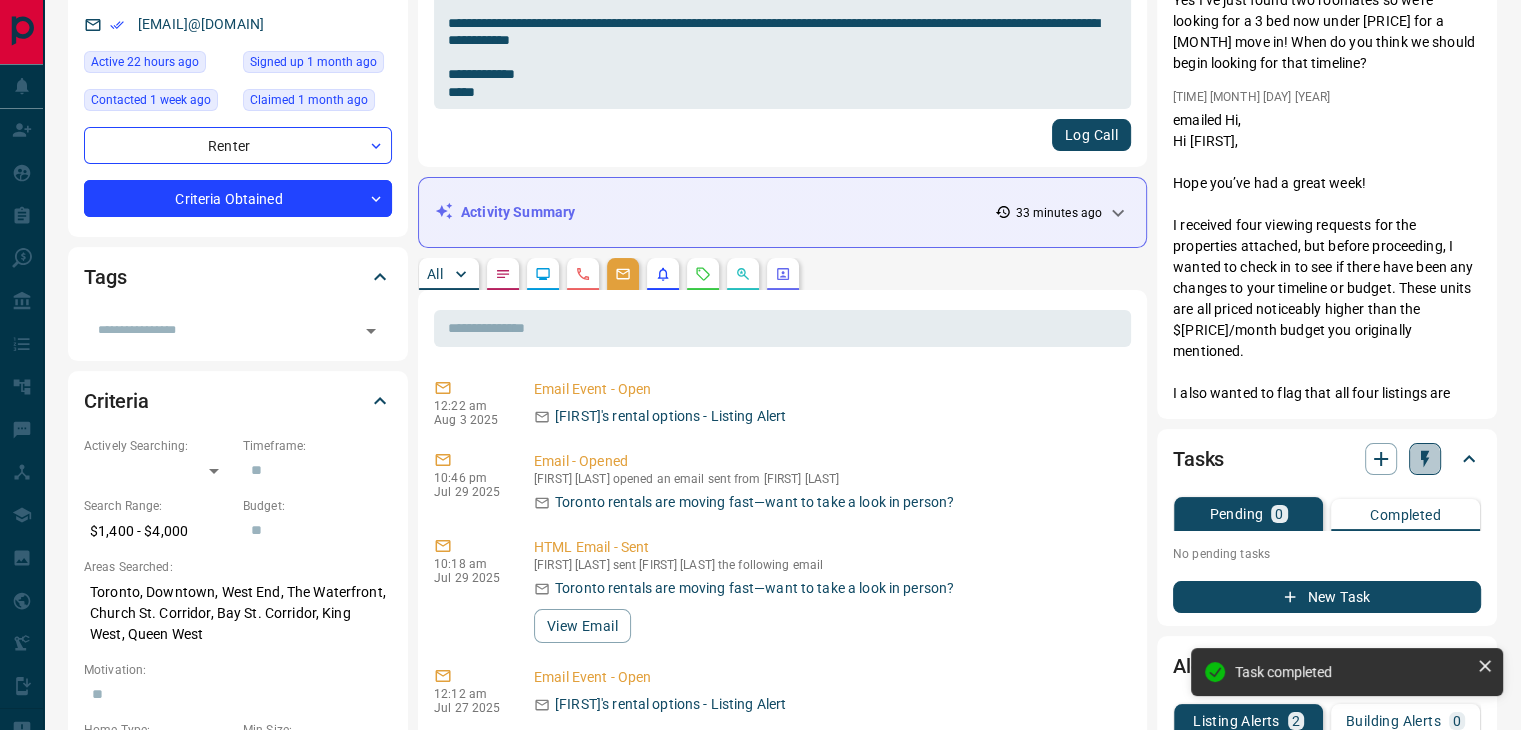 click 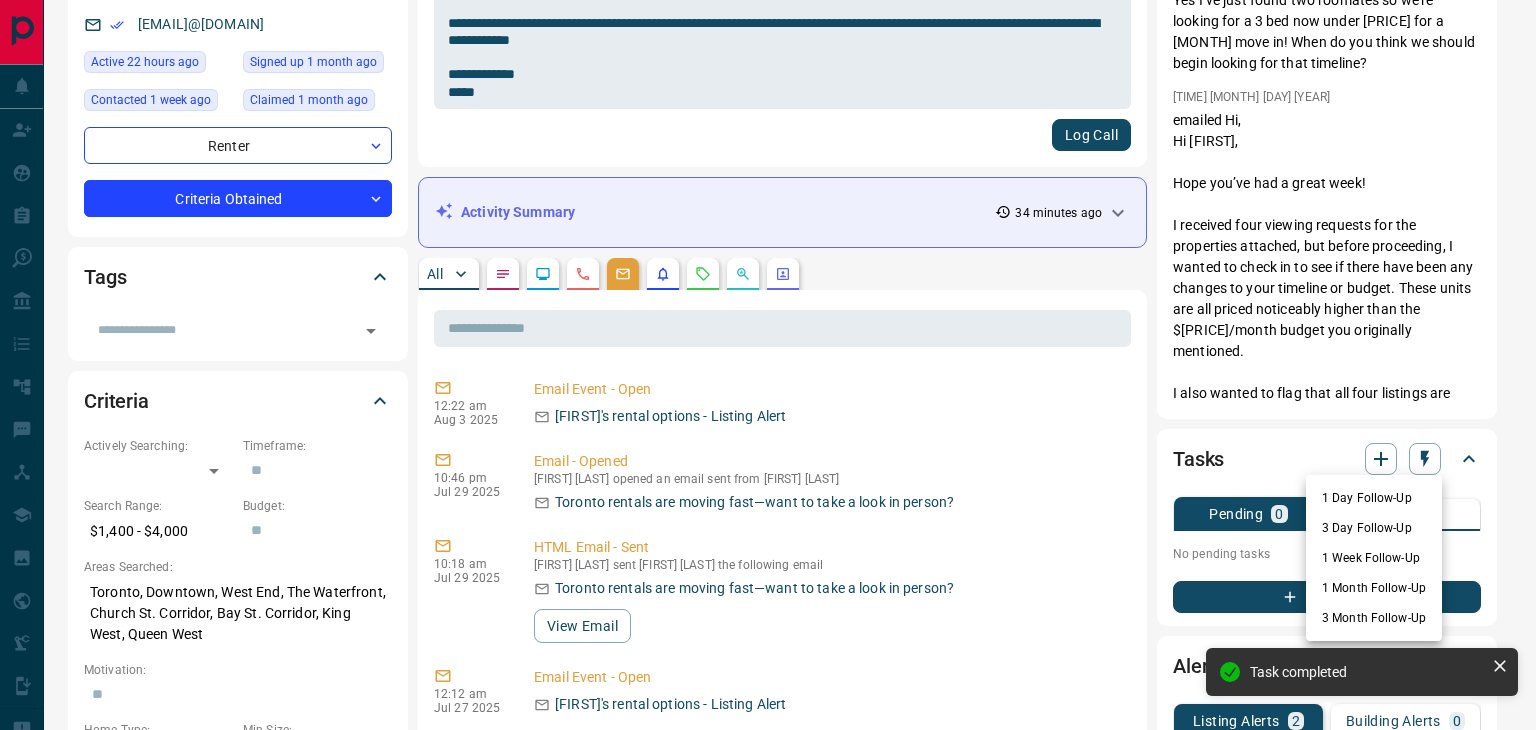 click at bounding box center [768, 365] 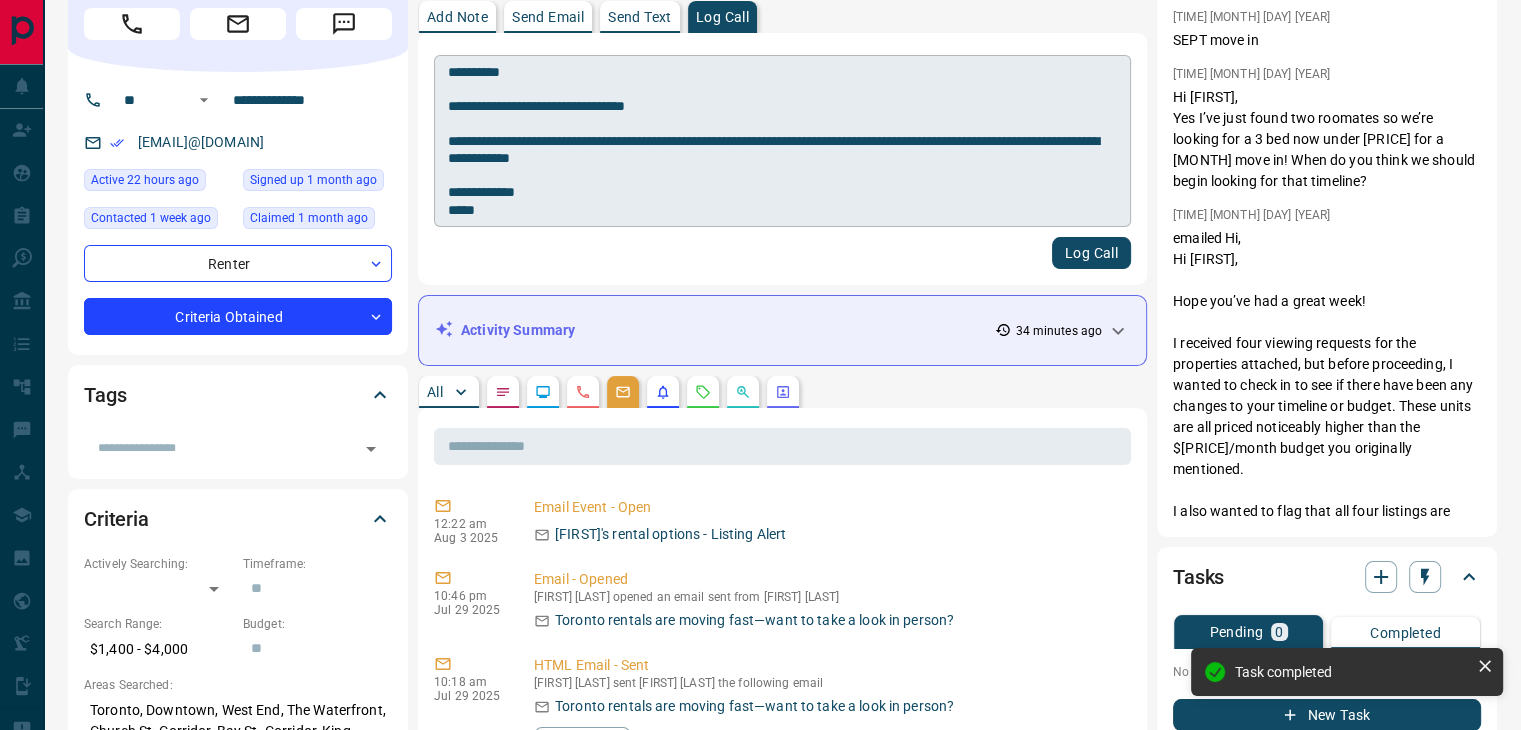 scroll, scrollTop: 0, scrollLeft: 0, axis: both 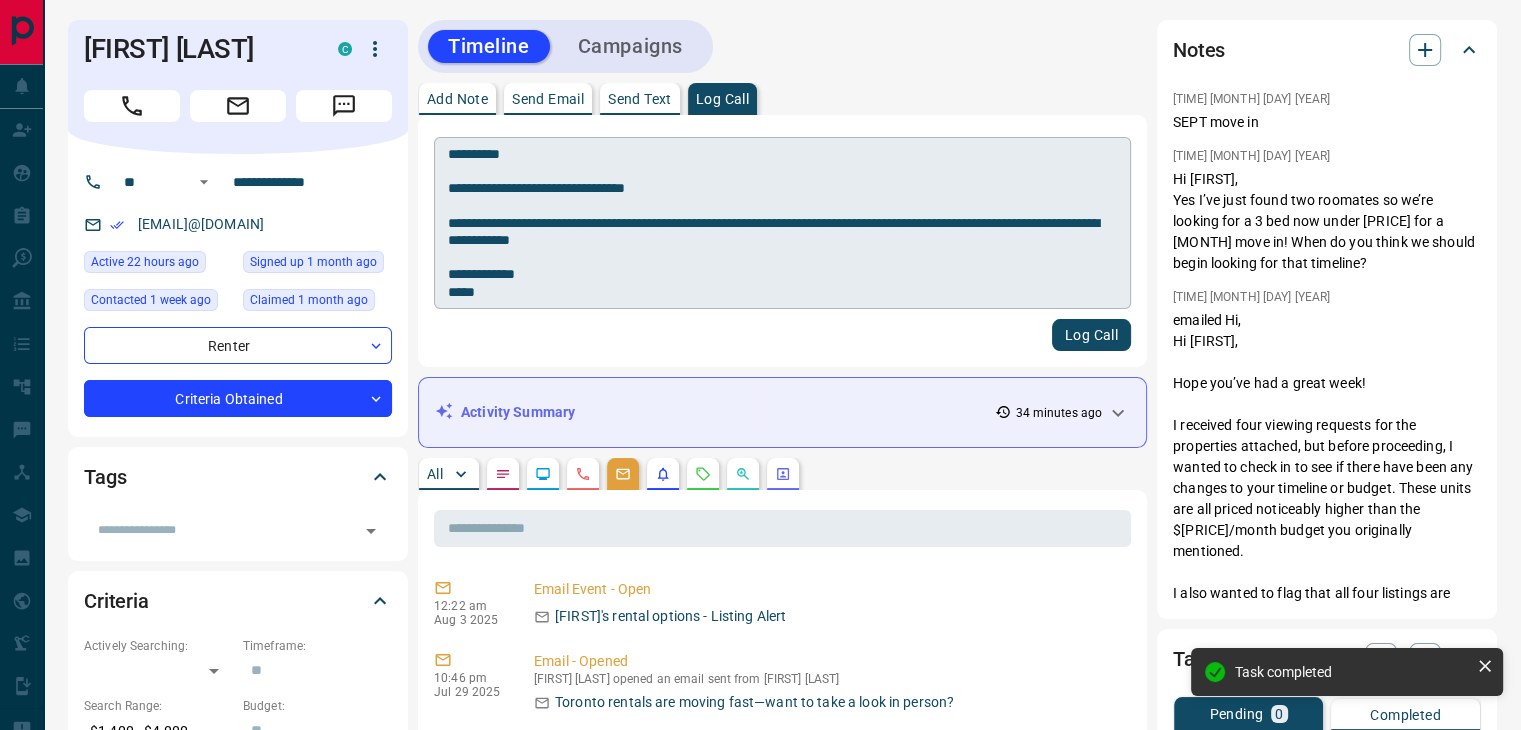 click on "**********" at bounding box center (782, 223) 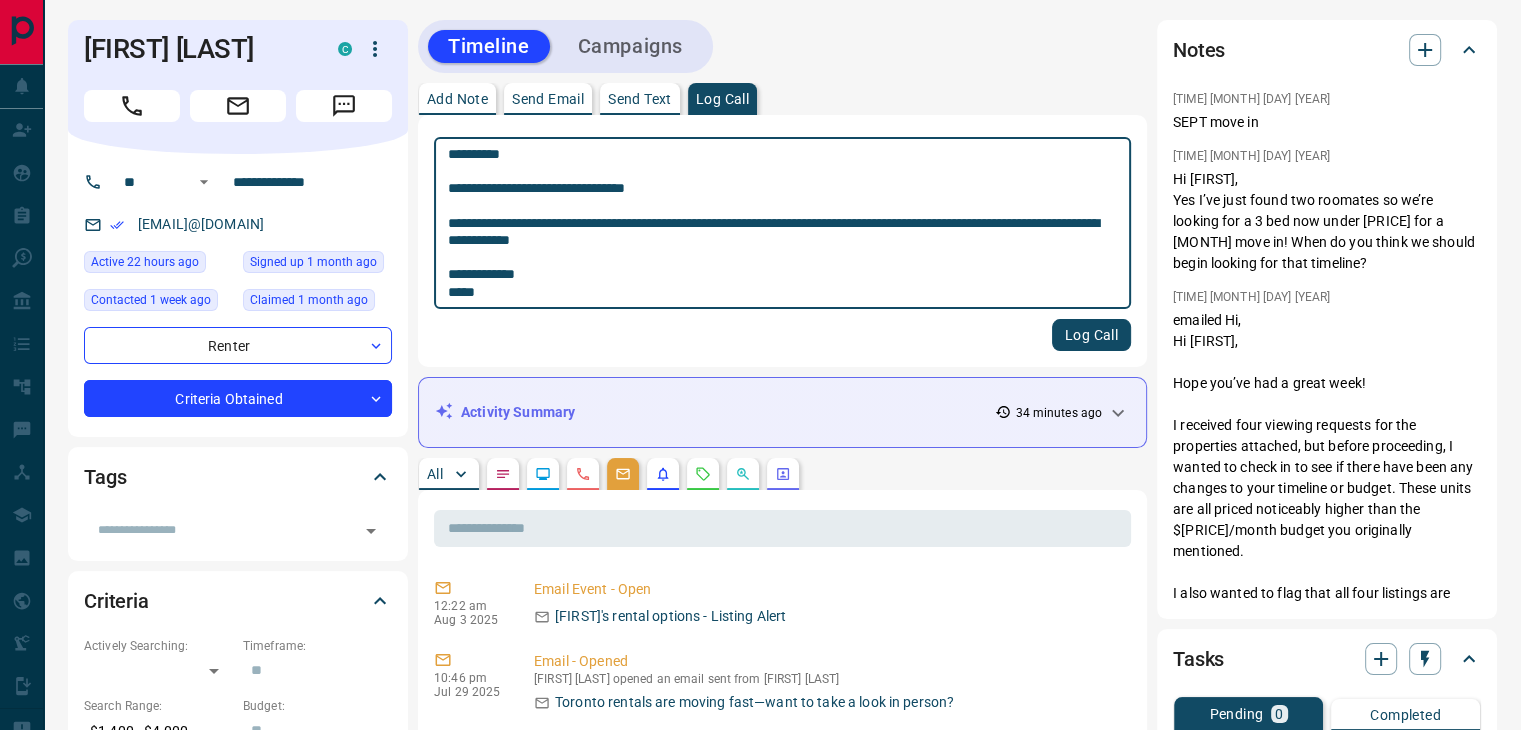 click on "**********" at bounding box center [782, 223] 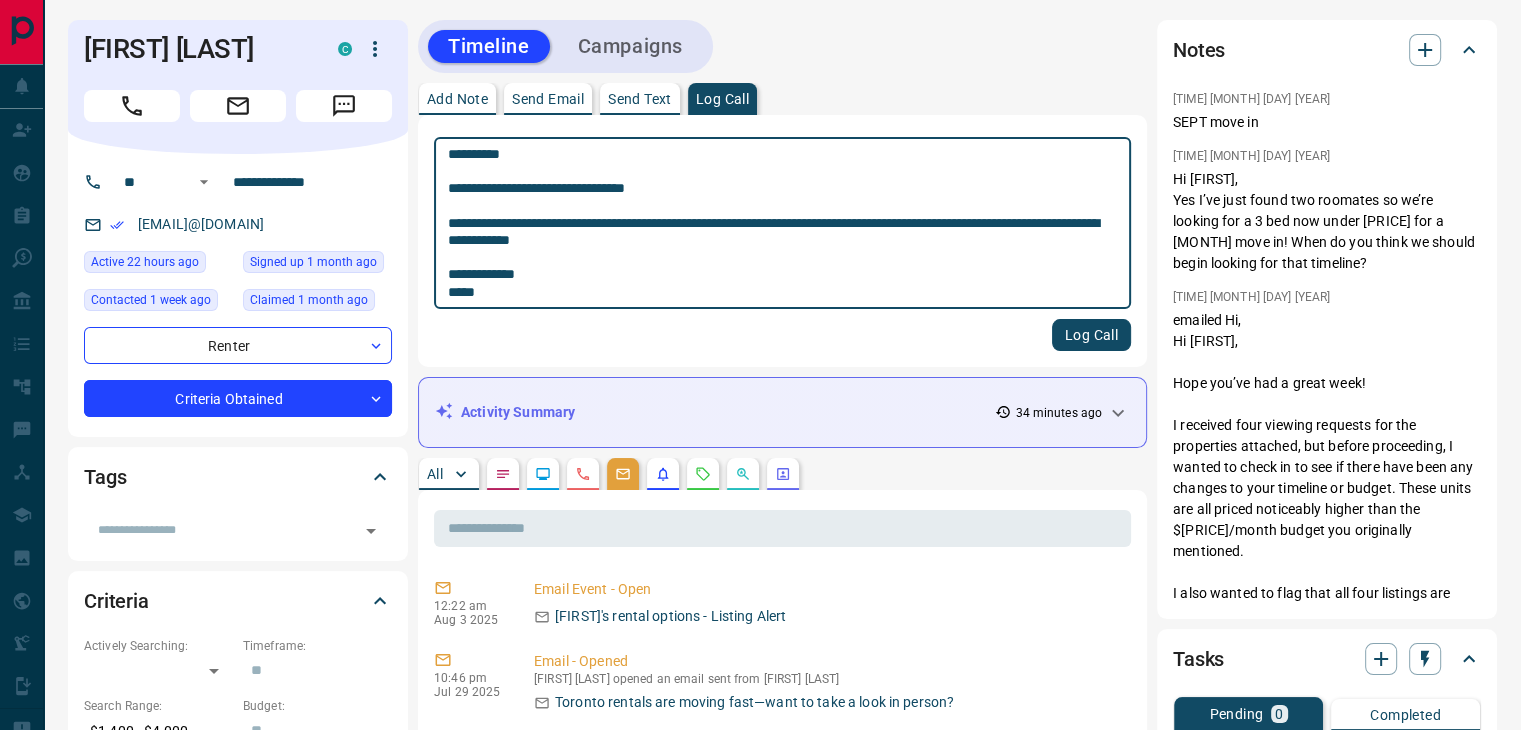 click on "**********" at bounding box center [782, 223] 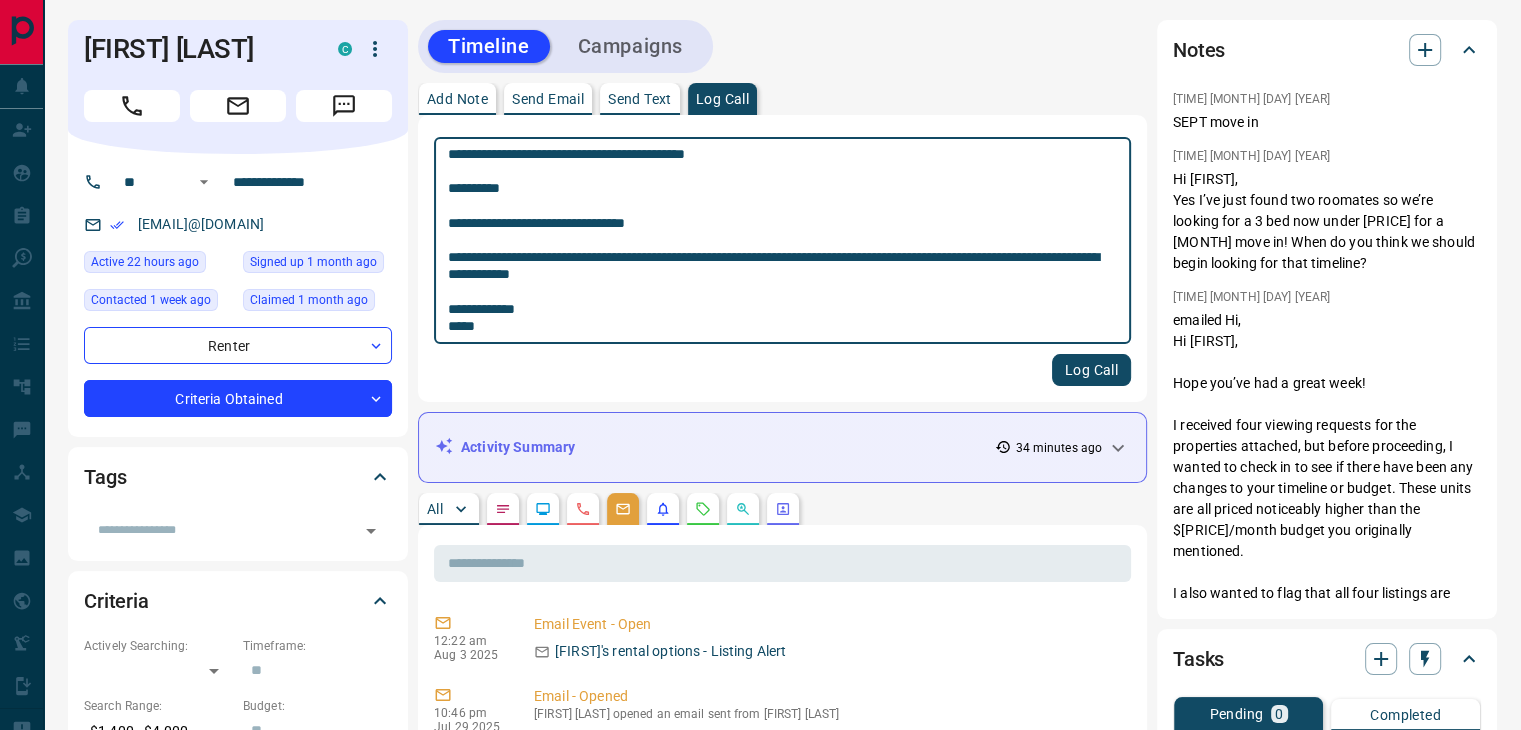 type on "**********" 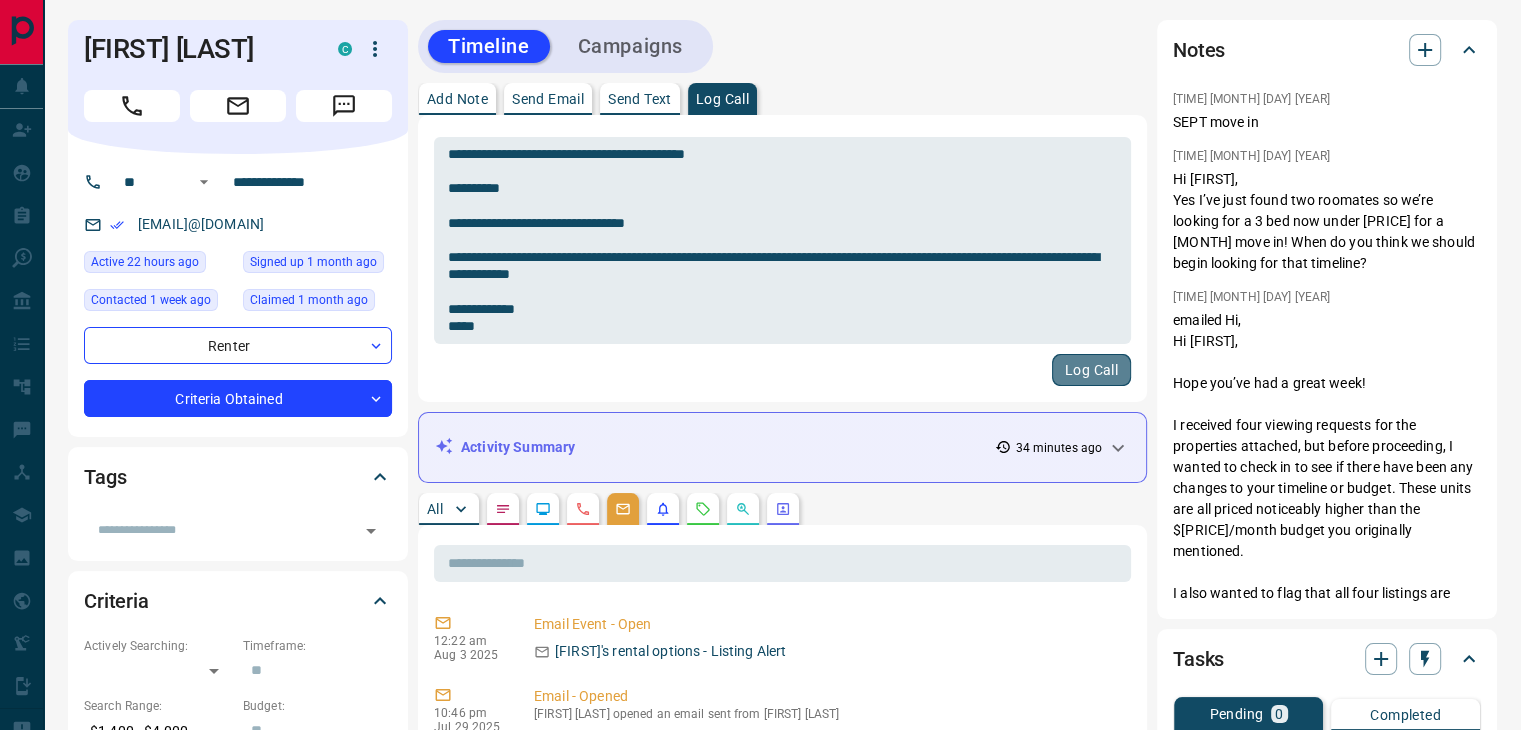 click on "Log Call" at bounding box center [1091, 370] 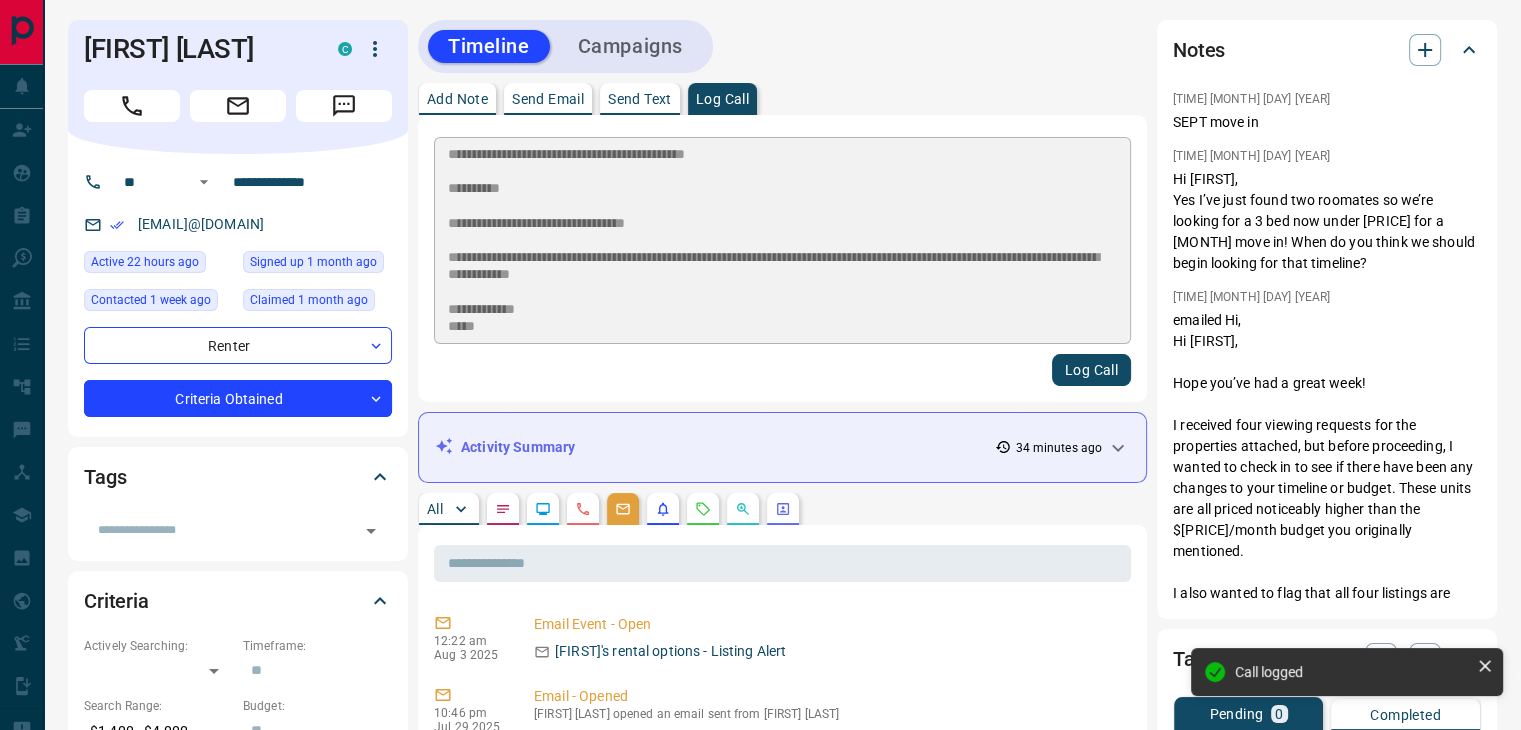 type 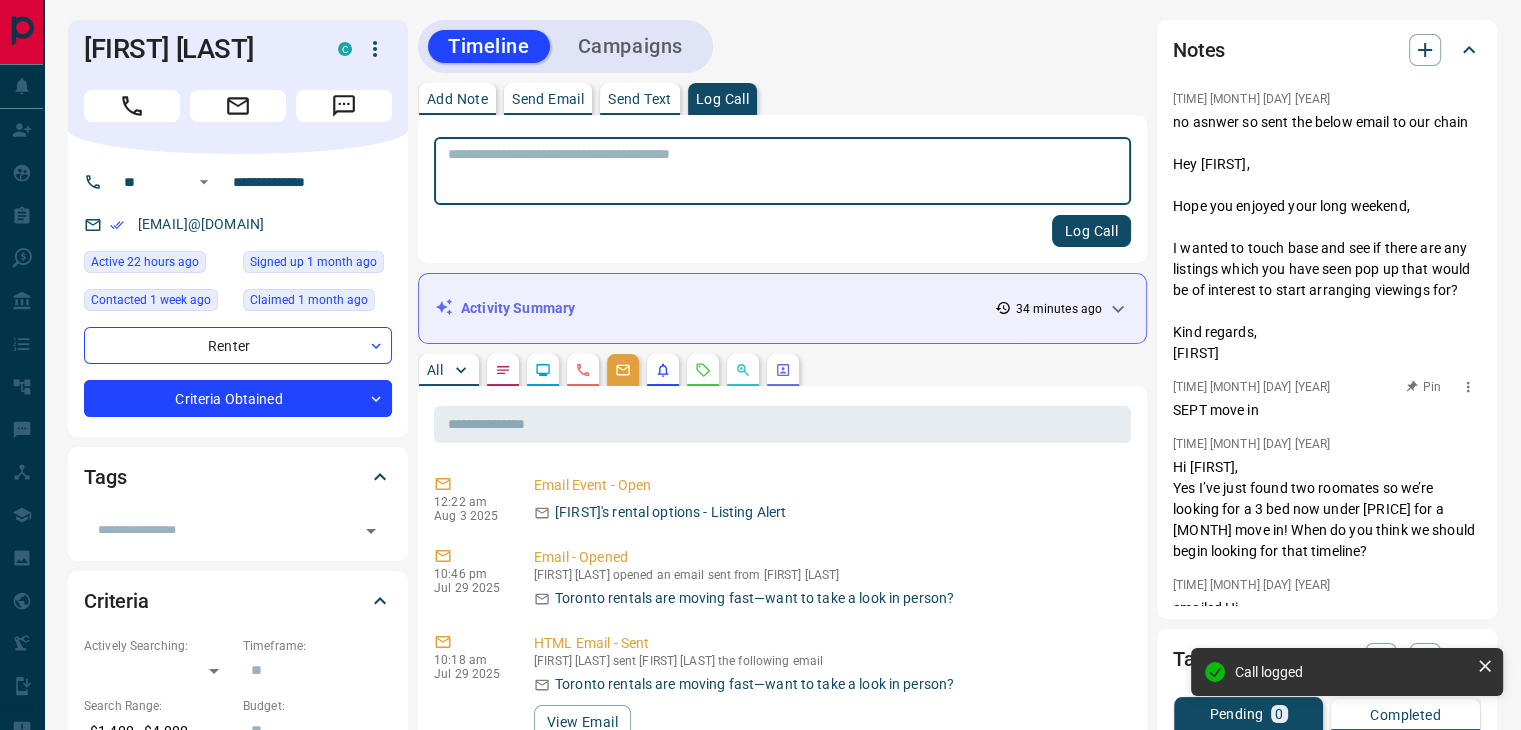 click 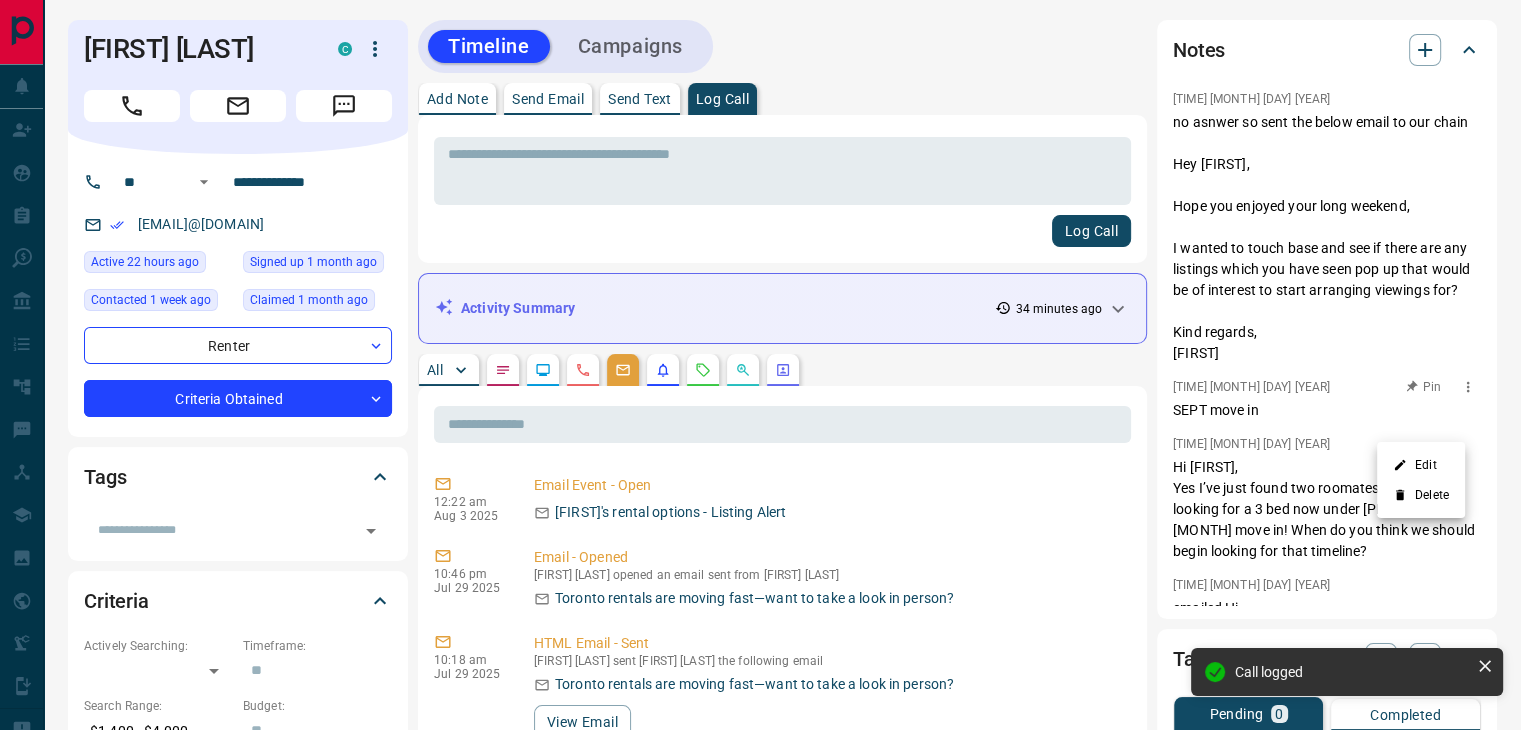 click at bounding box center [760, 365] 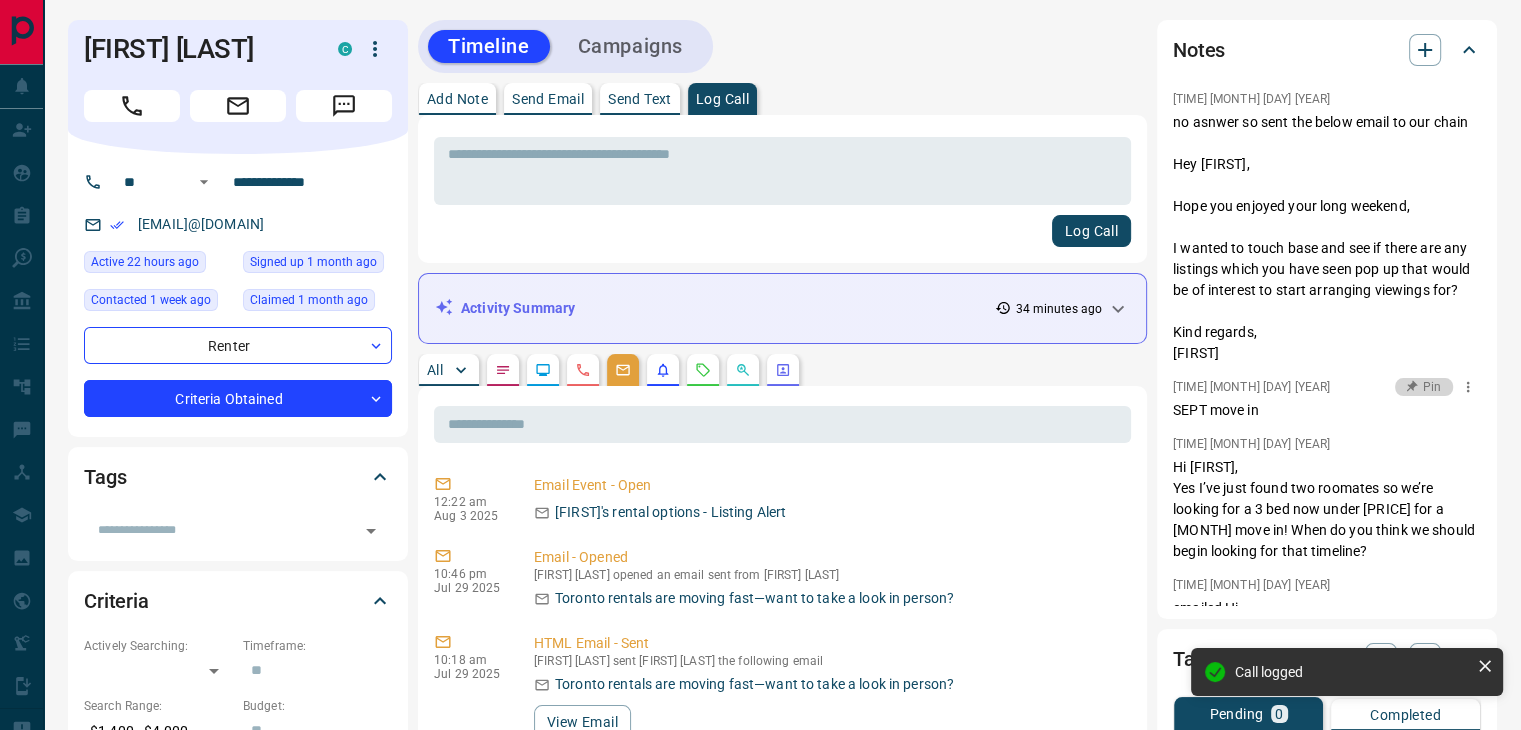click on "Pin" at bounding box center (1424, 387) 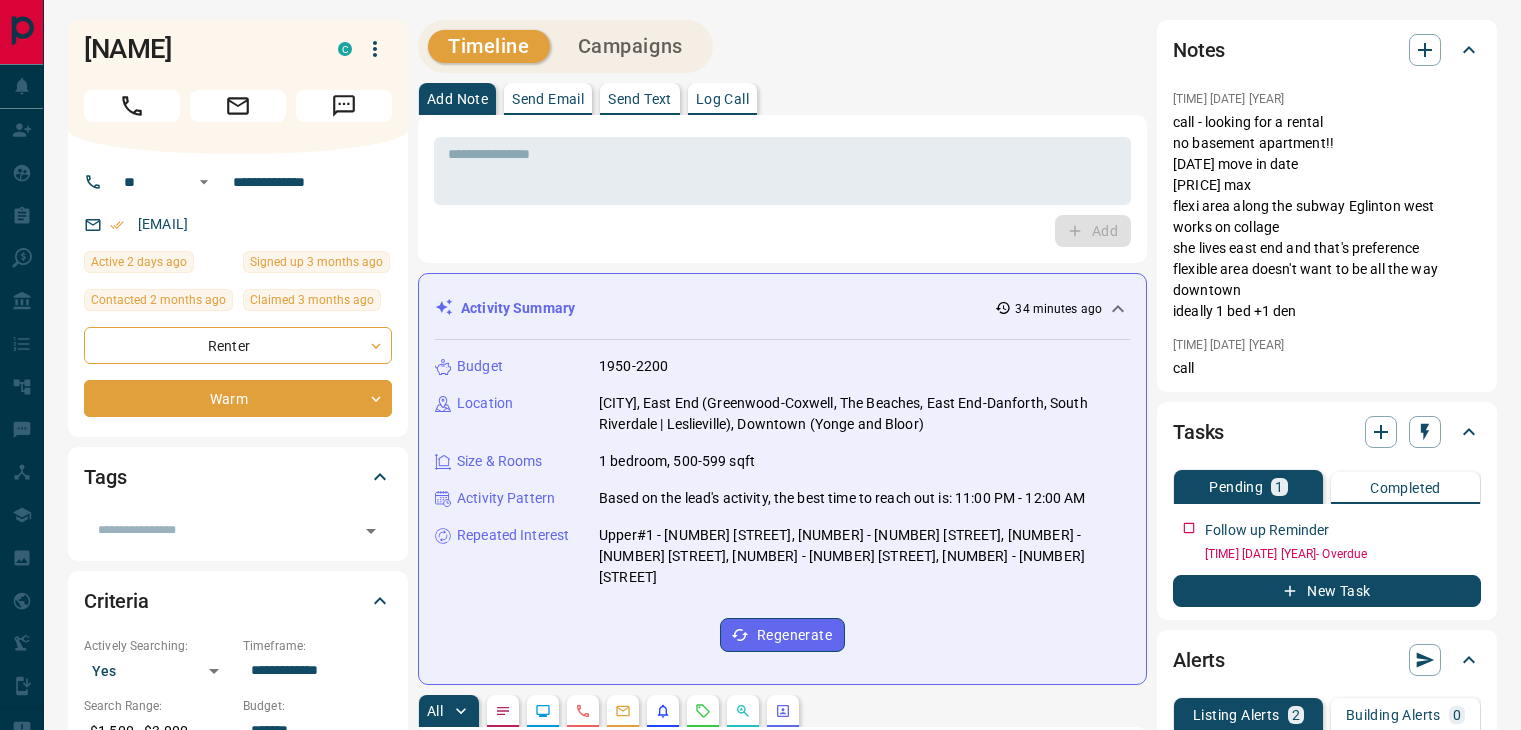 scroll, scrollTop: 0, scrollLeft: 0, axis: both 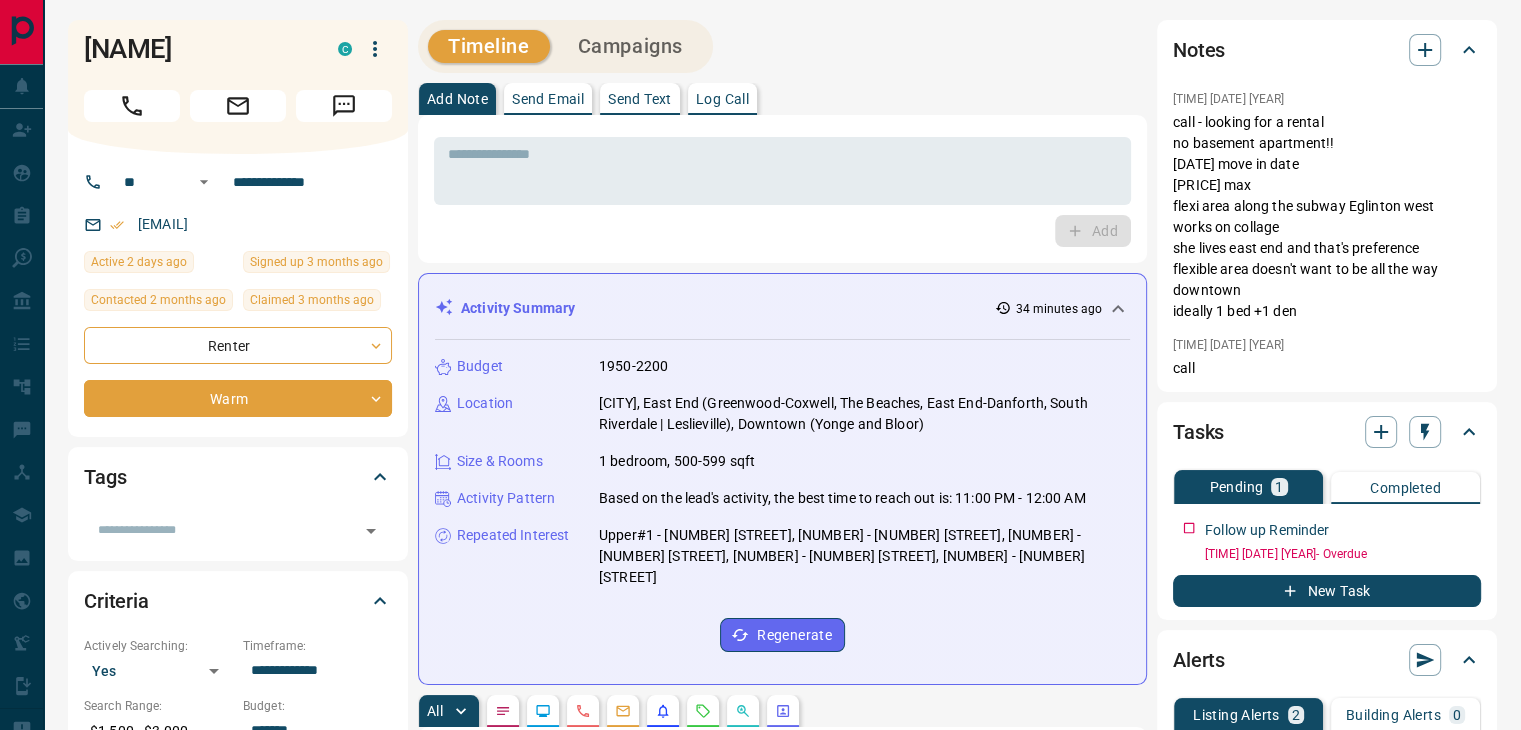 click on "Activity Summary 34 minutes ago" at bounding box center [770, 308] 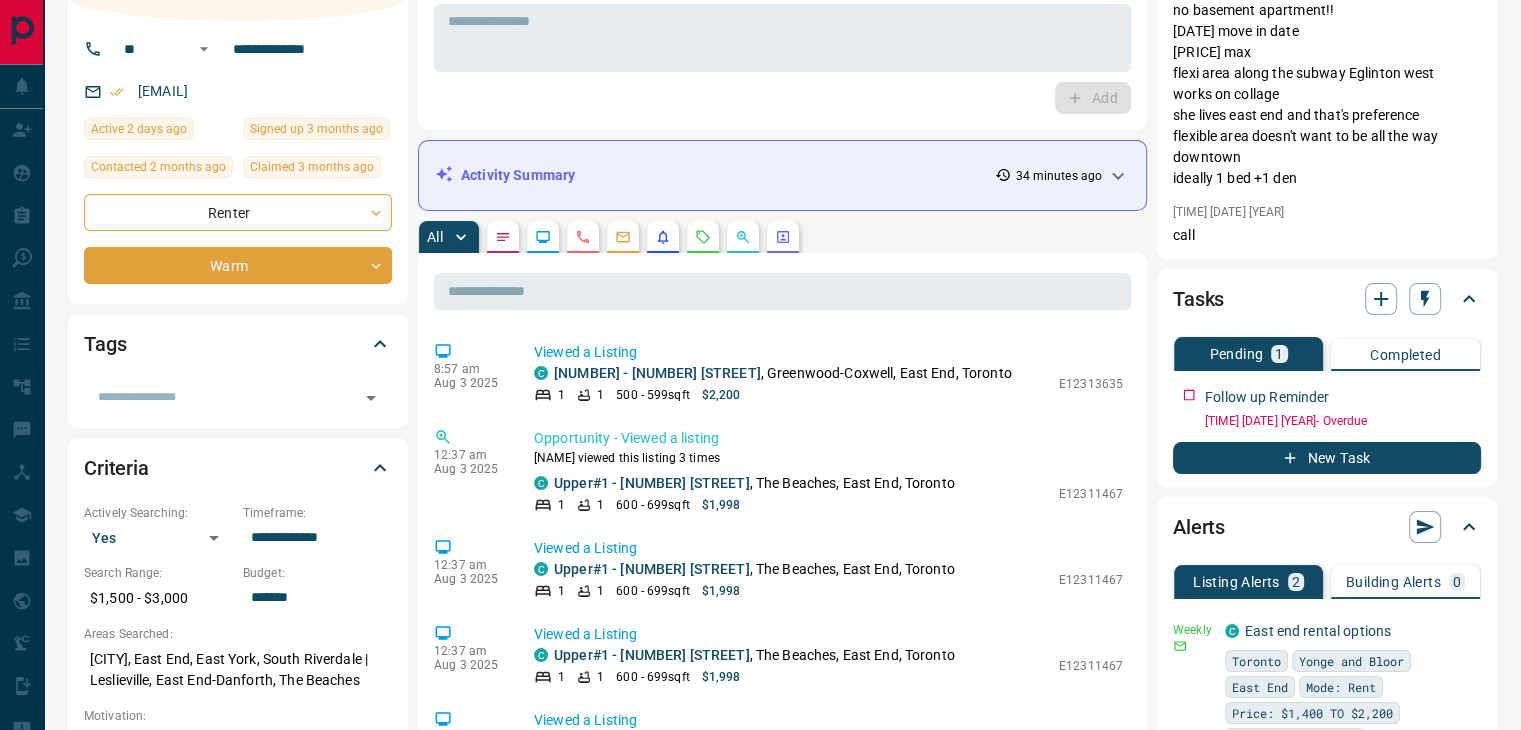 scroll, scrollTop: 100, scrollLeft: 0, axis: vertical 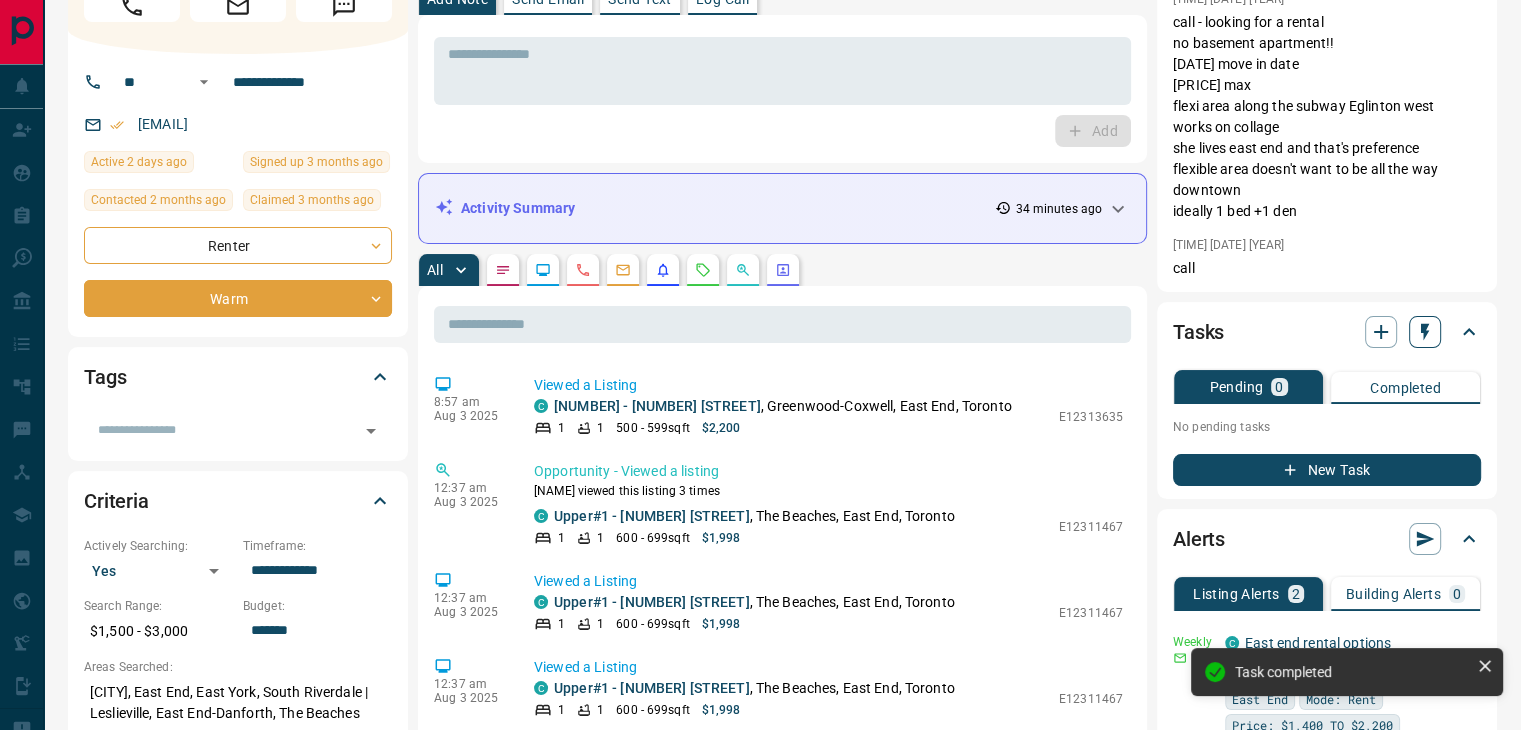 click 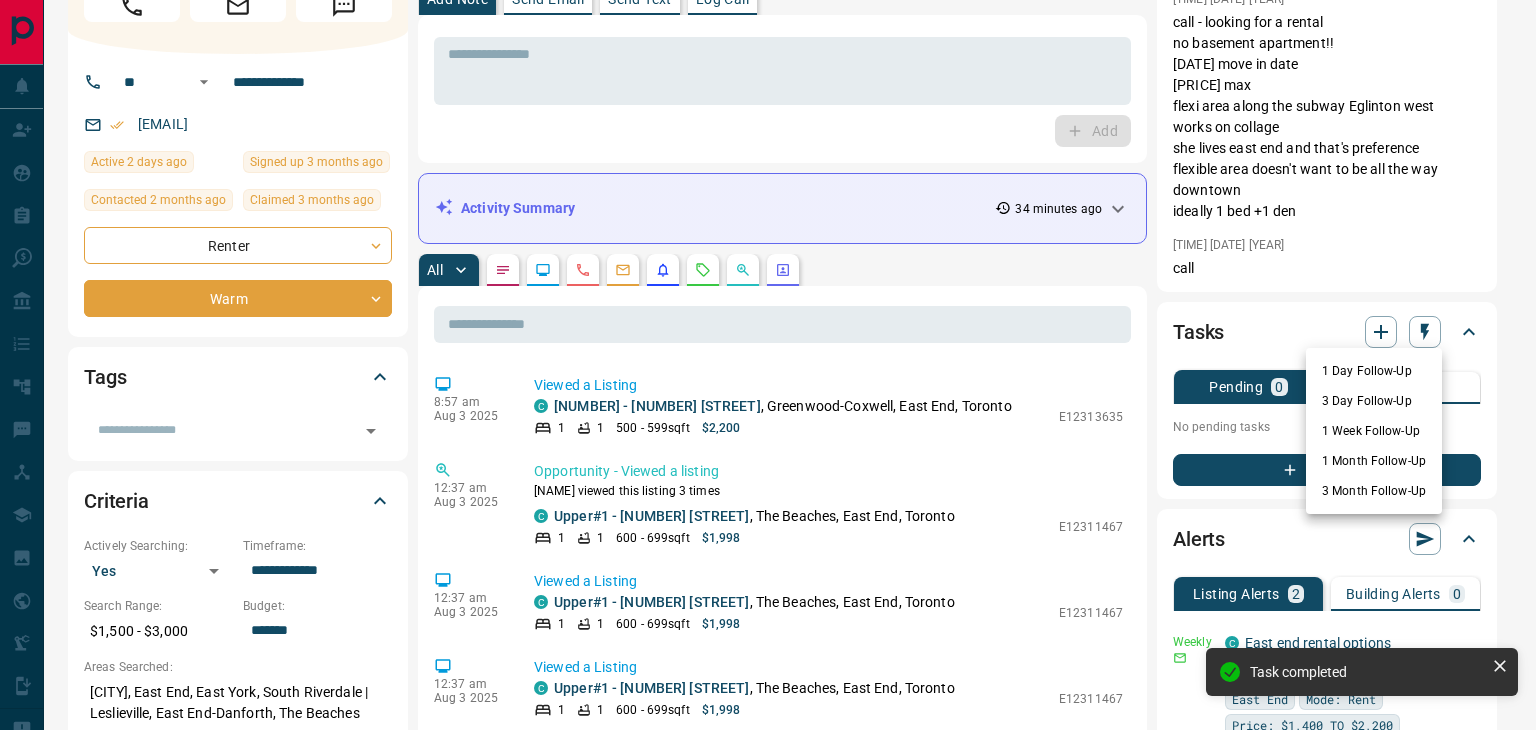 click on "3 Day Follow-Up" at bounding box center (1374, 401) 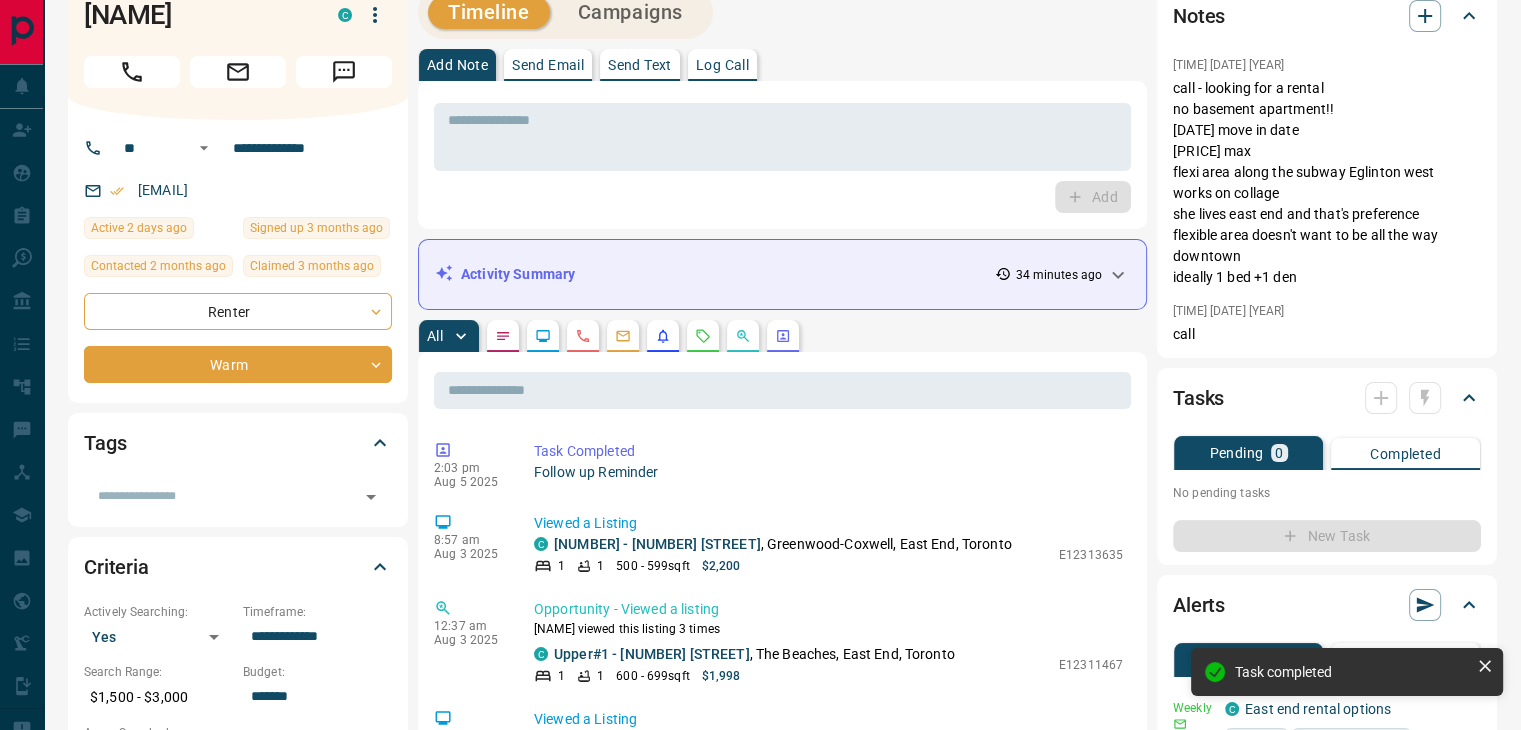scroll, scrollTop: 0, scrollLeft: 0, axis: both 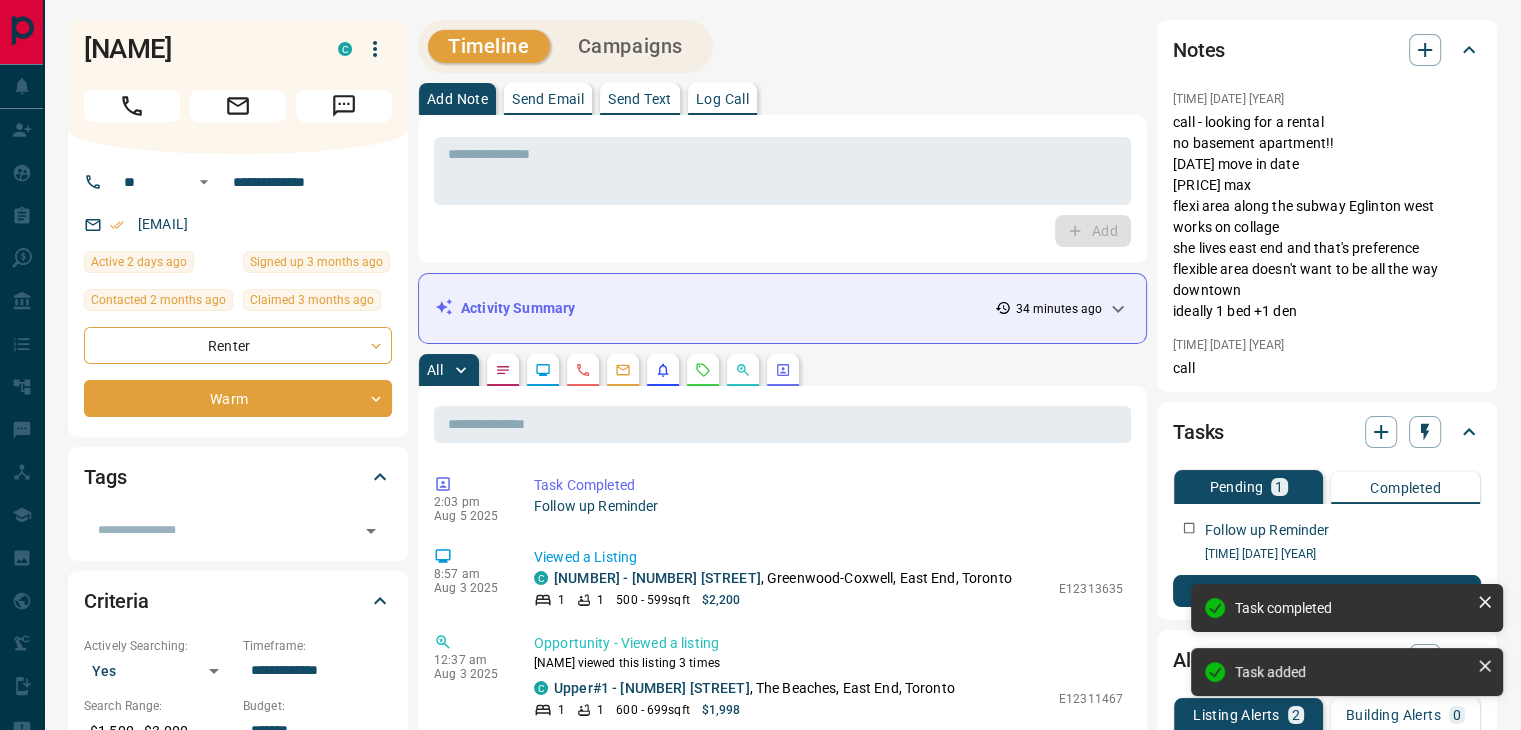 click on "Log Call" at bounding box center (722, 99) 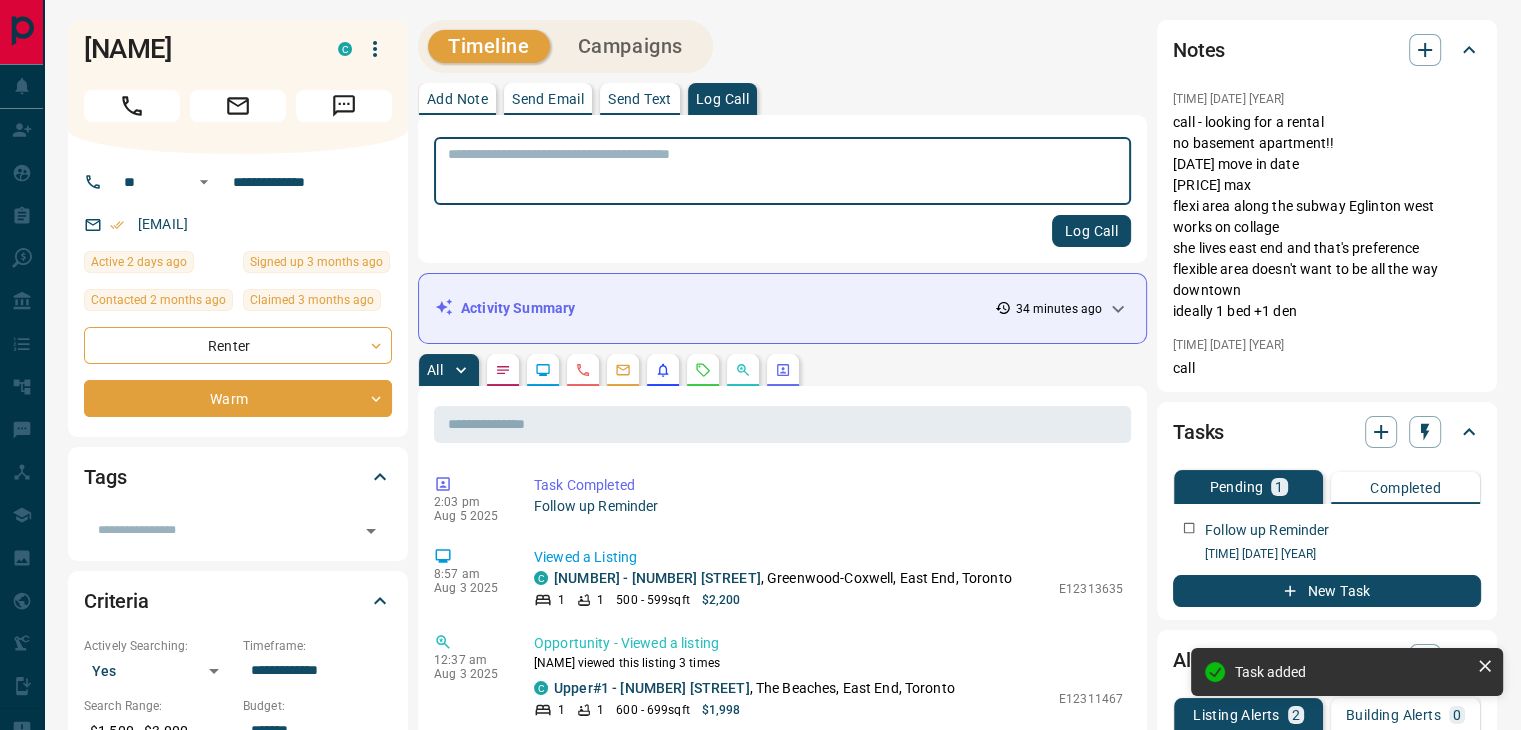 drag, startPoint x: 665, startPoint y: 187, endPoint x: 652, endPoint y: 171, distance: 20.615528 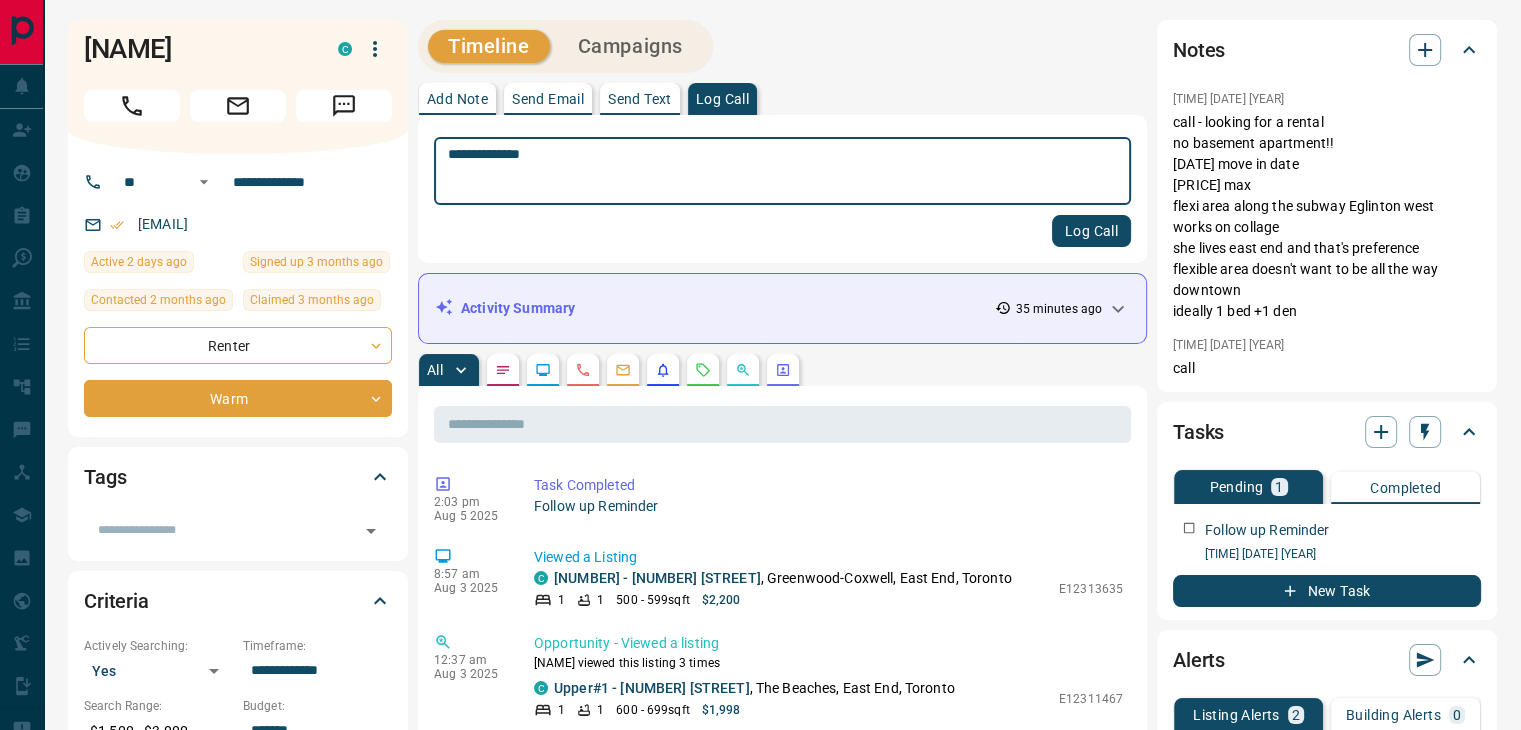 type on "**********" 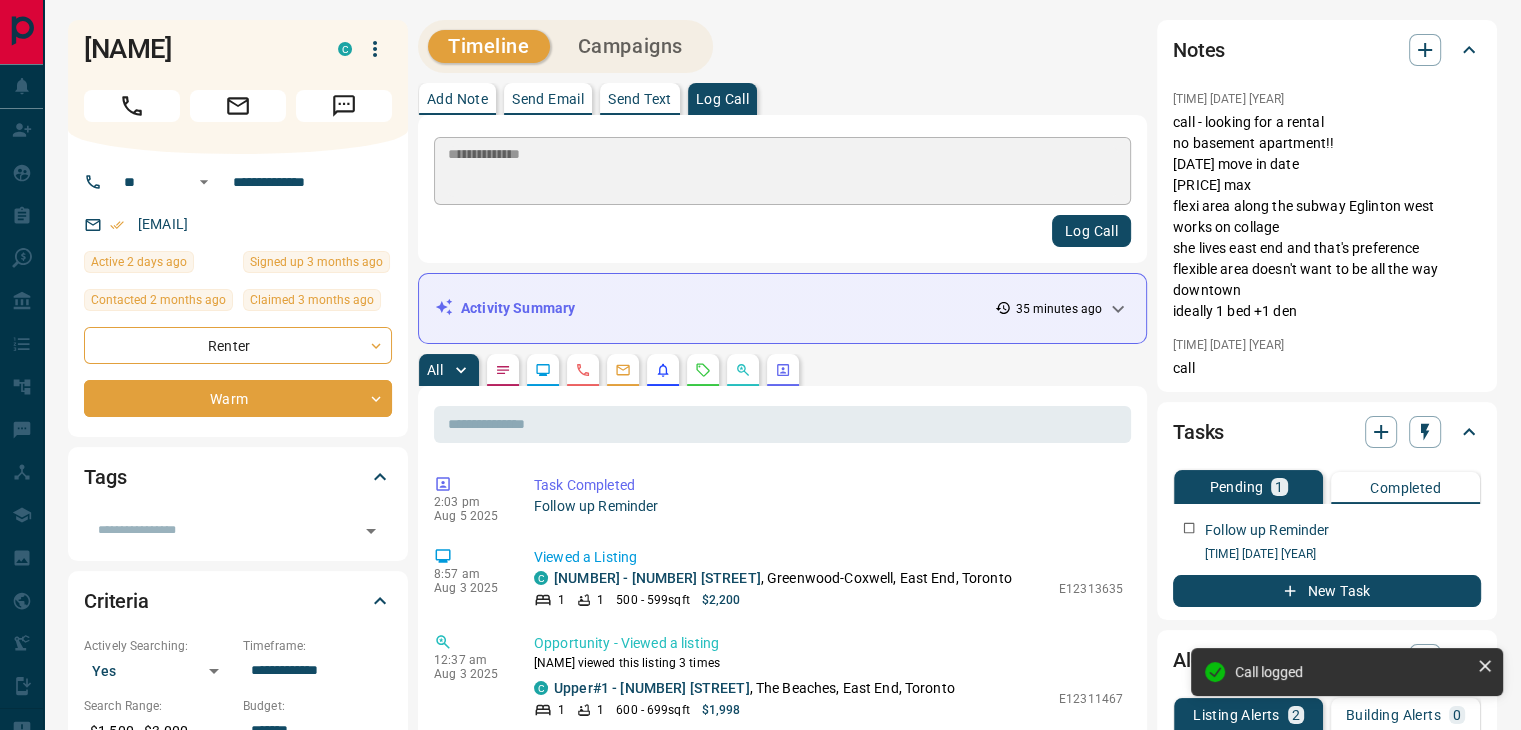 type 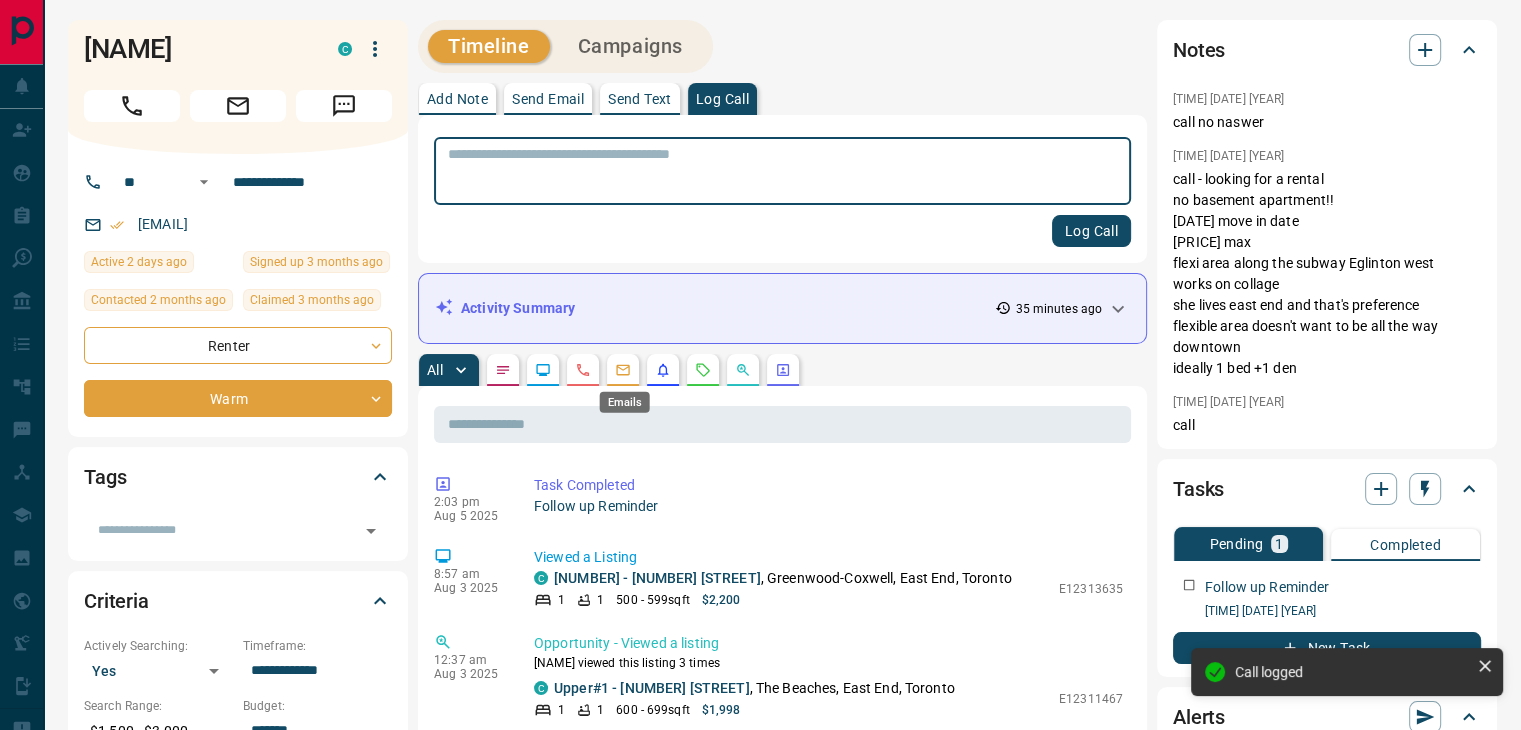 click 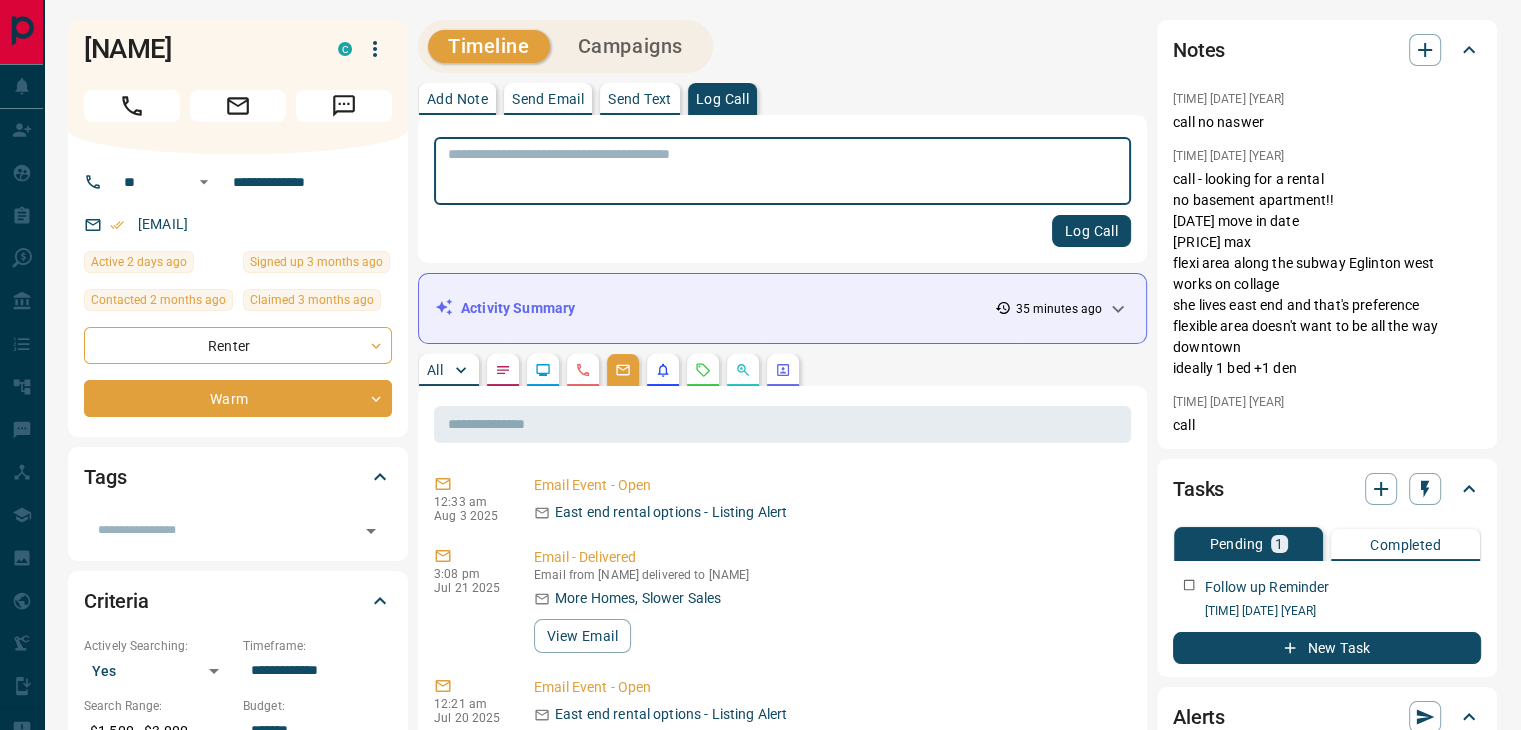 click on "Send Email" at bounding box center [548, 99] 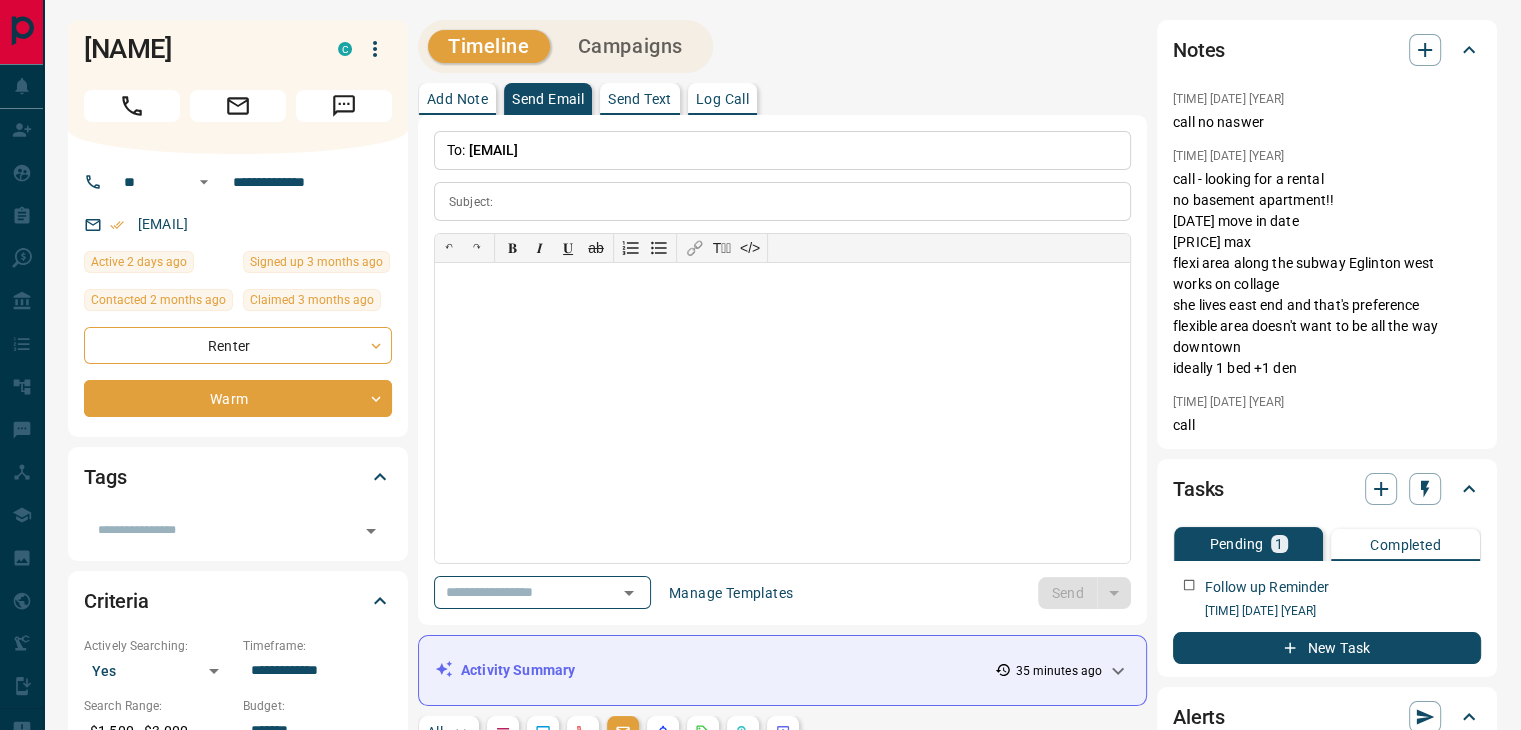 click on "**********" at bounding box center (782, 370) 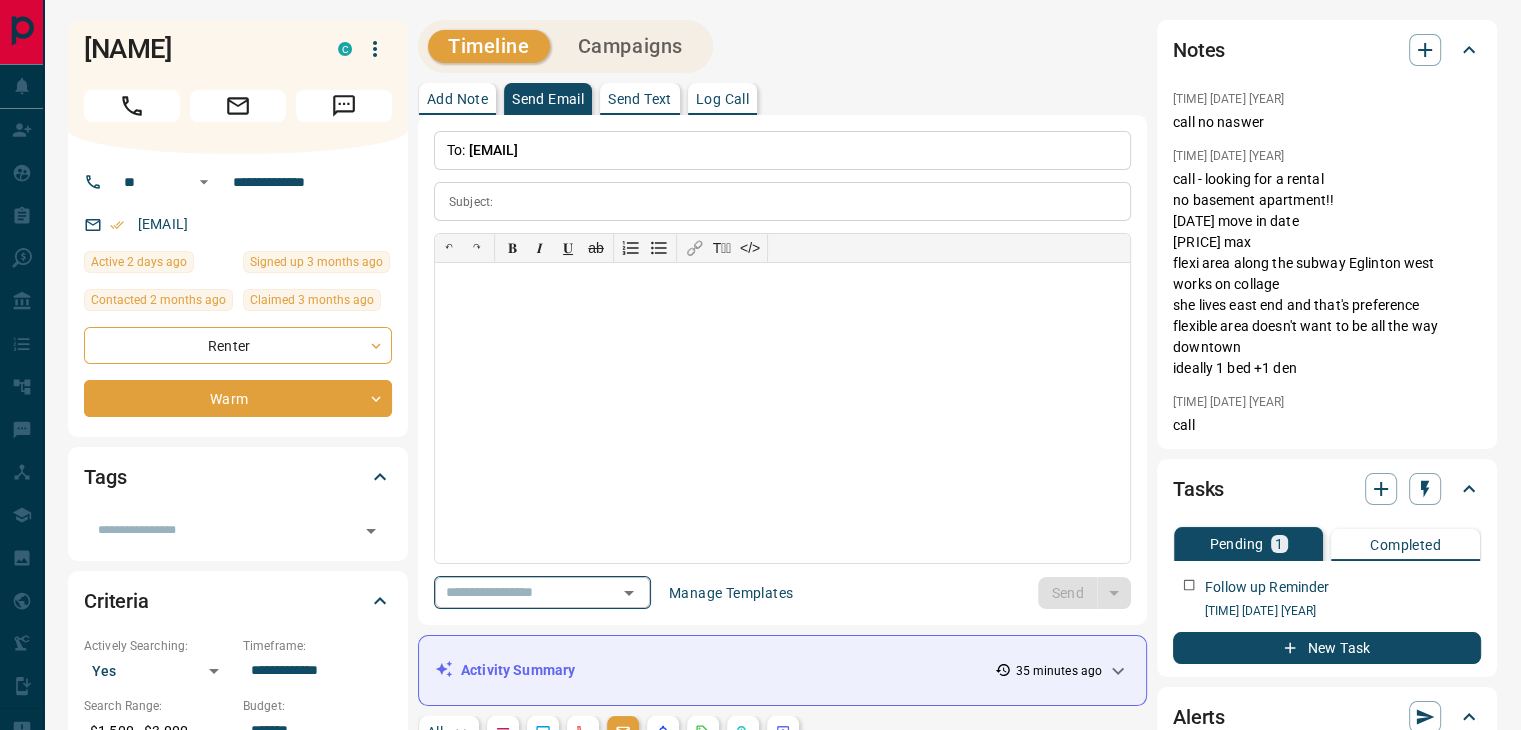 click at bounding box center [514, 592] 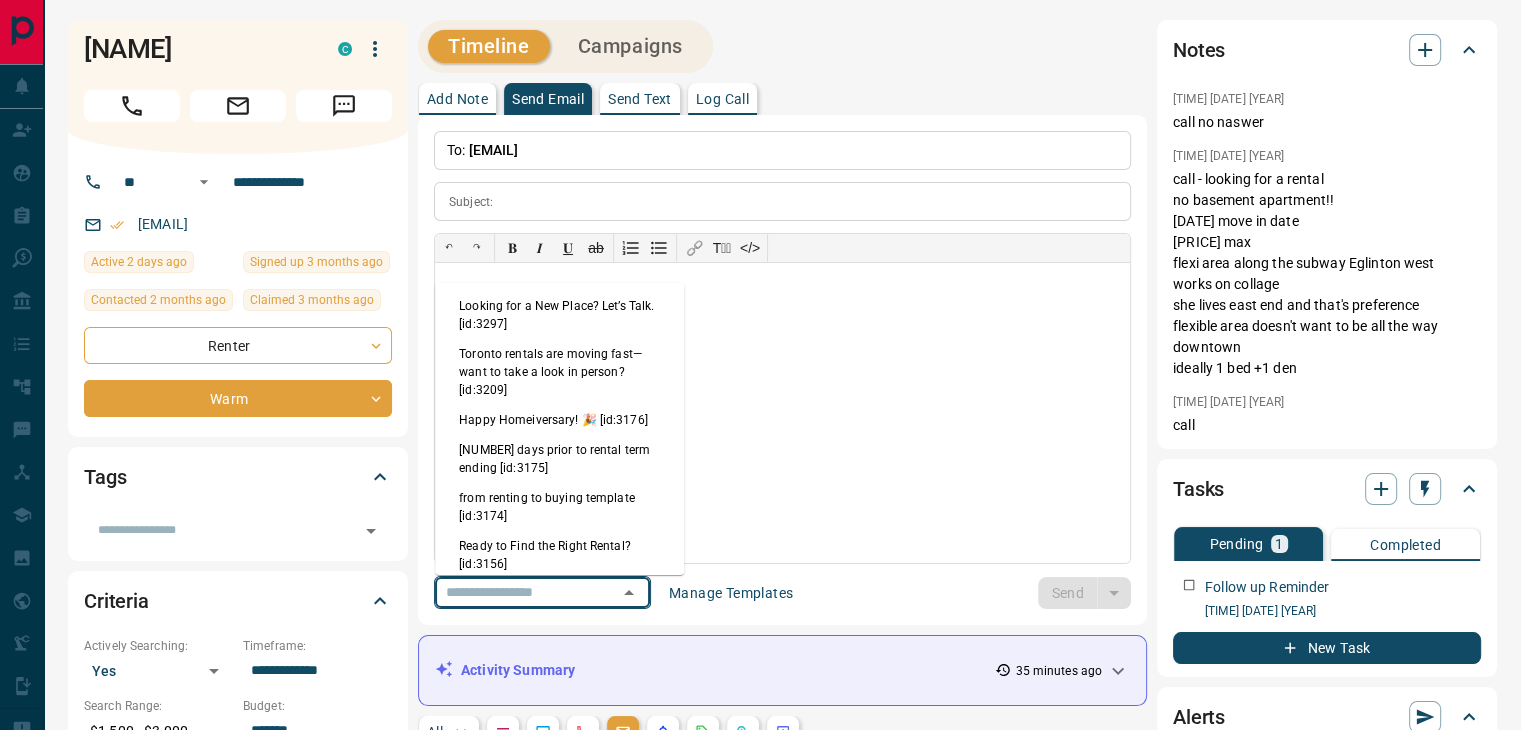 click on "Looking for a New Place? Let’s Talk. [id:3297]" at bounding box center [559, 315] 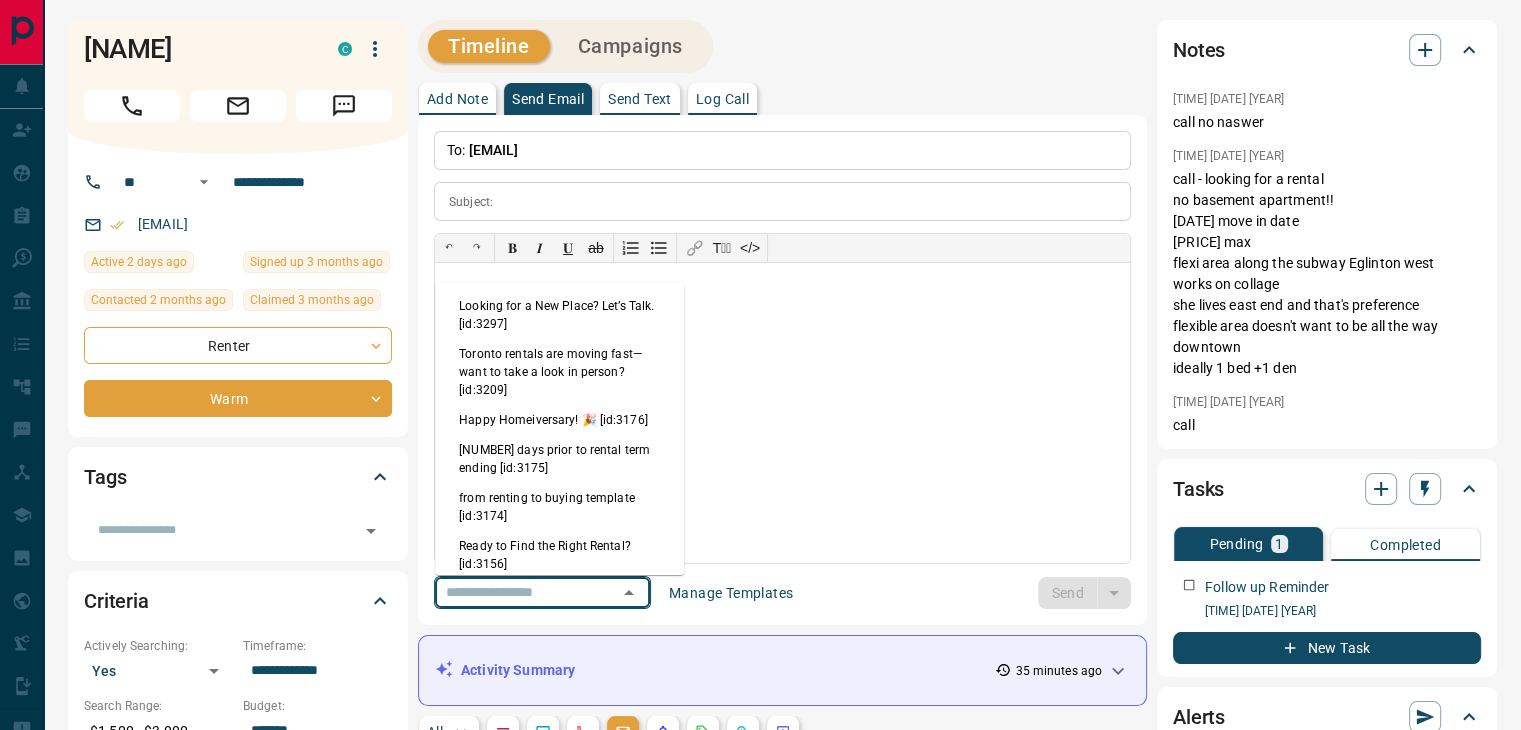 type on "**********" 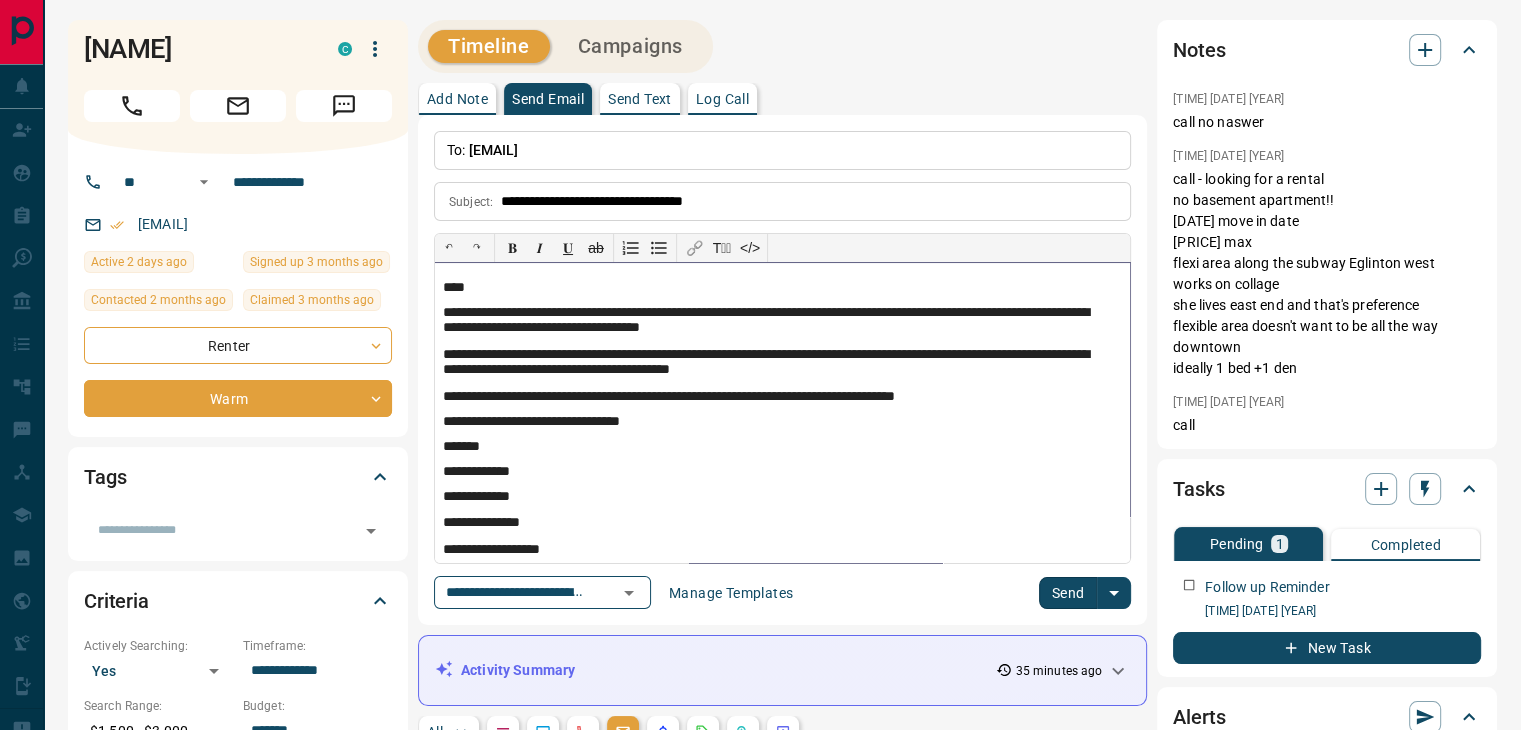 click on "****" at bounding box center [775, 288] 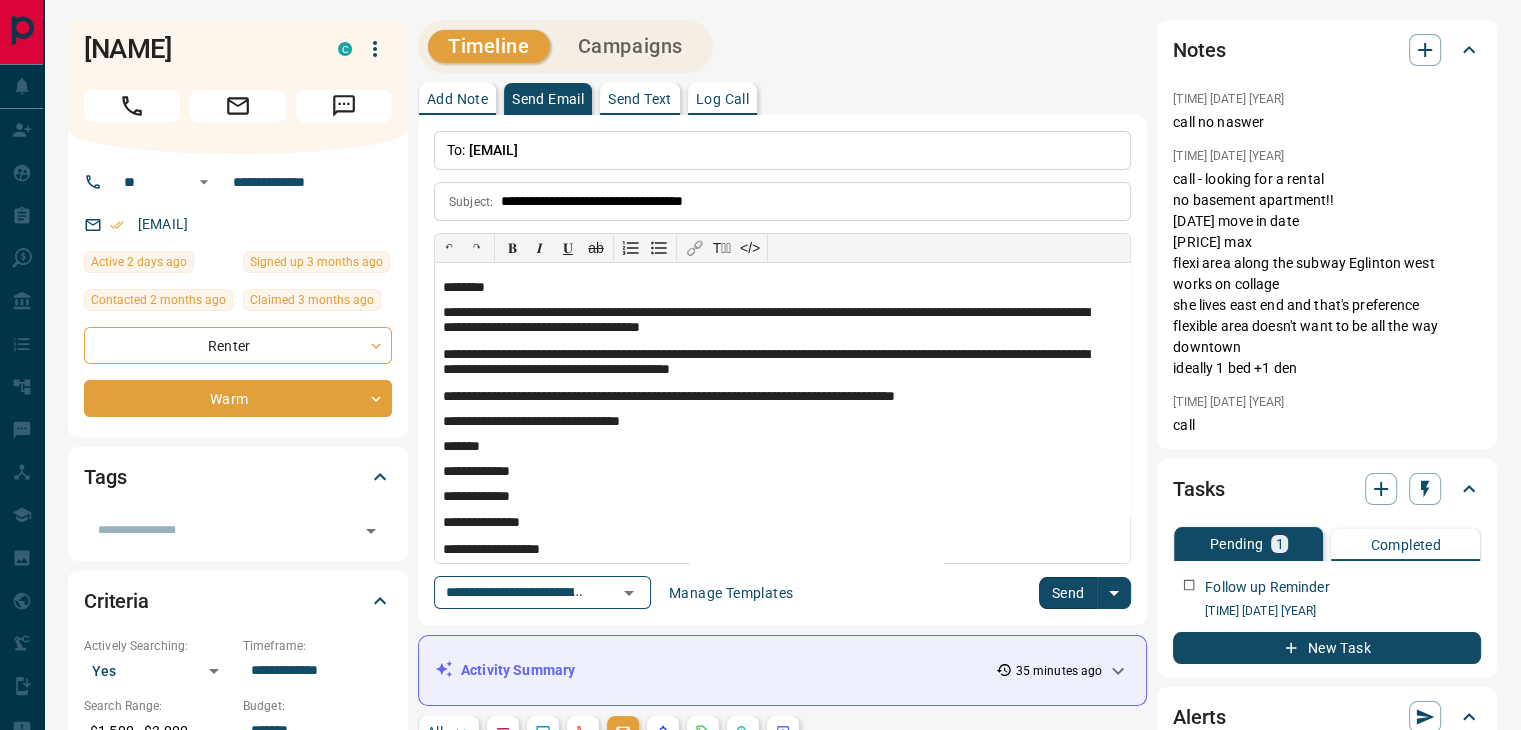 click on "Send" at bounding box center (1068, 593) 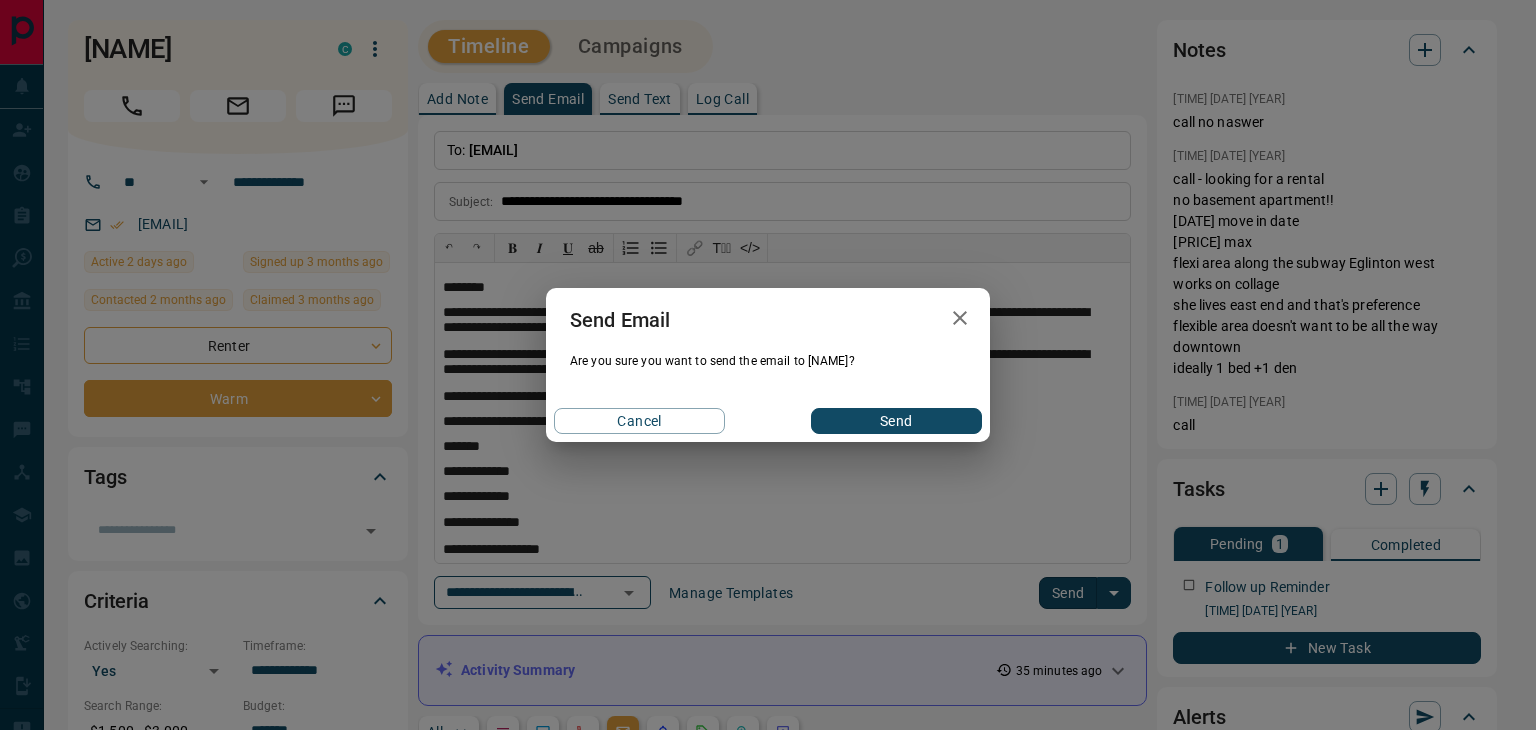 click on "Send" at bounding box center (896, 421) 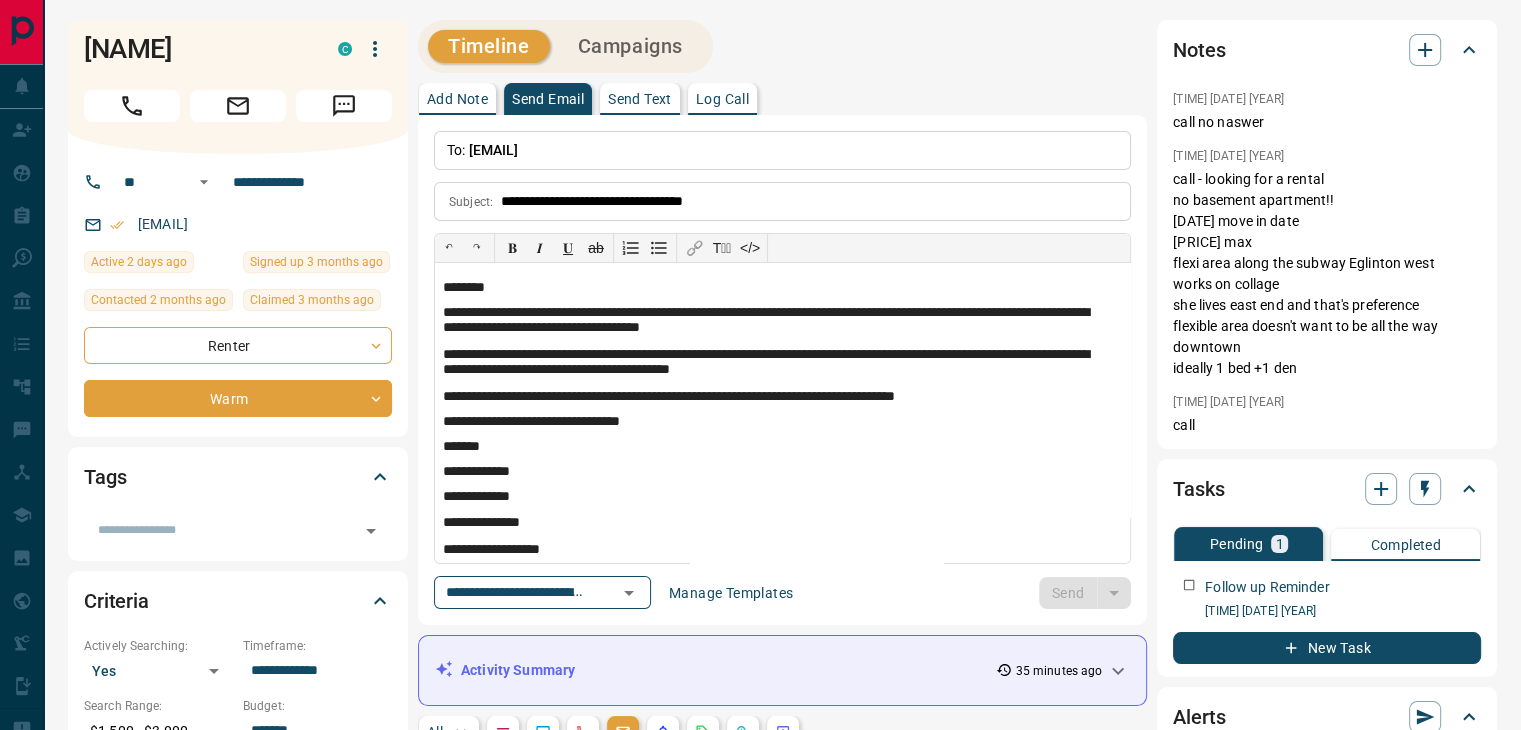 type 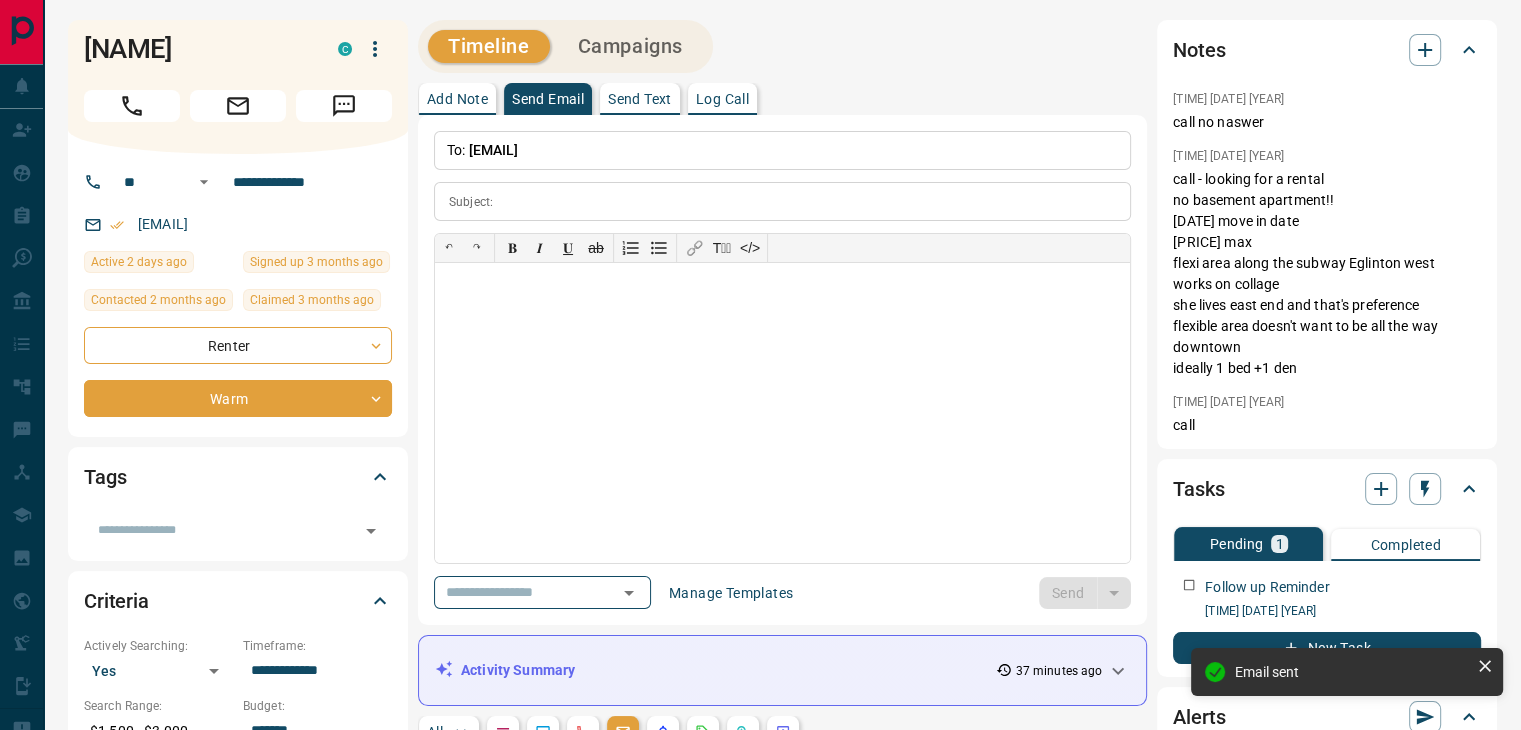 click on "**********" at bounding box center (782, 1185) 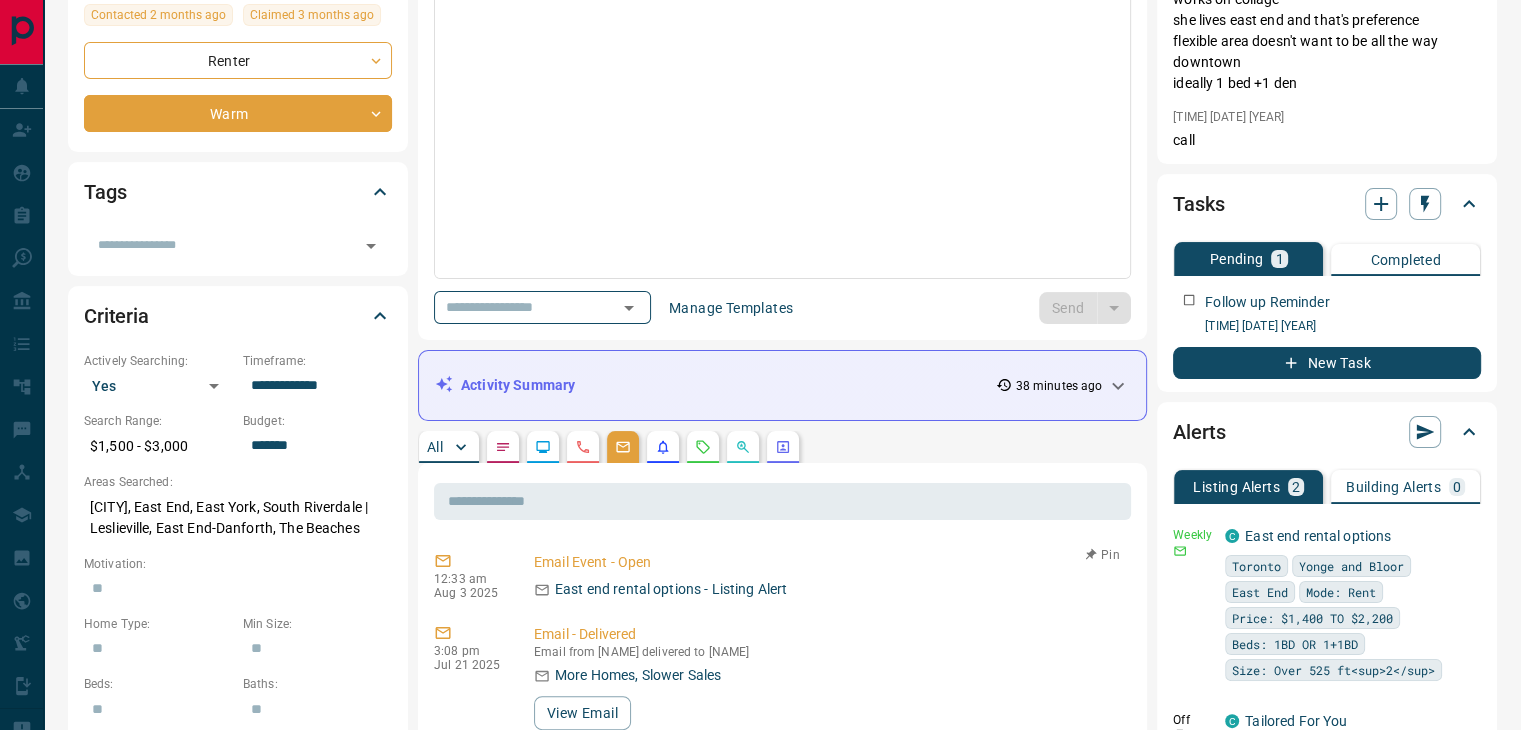 scroll, scrollTop: 0, scrollLeft: 0, axis: both 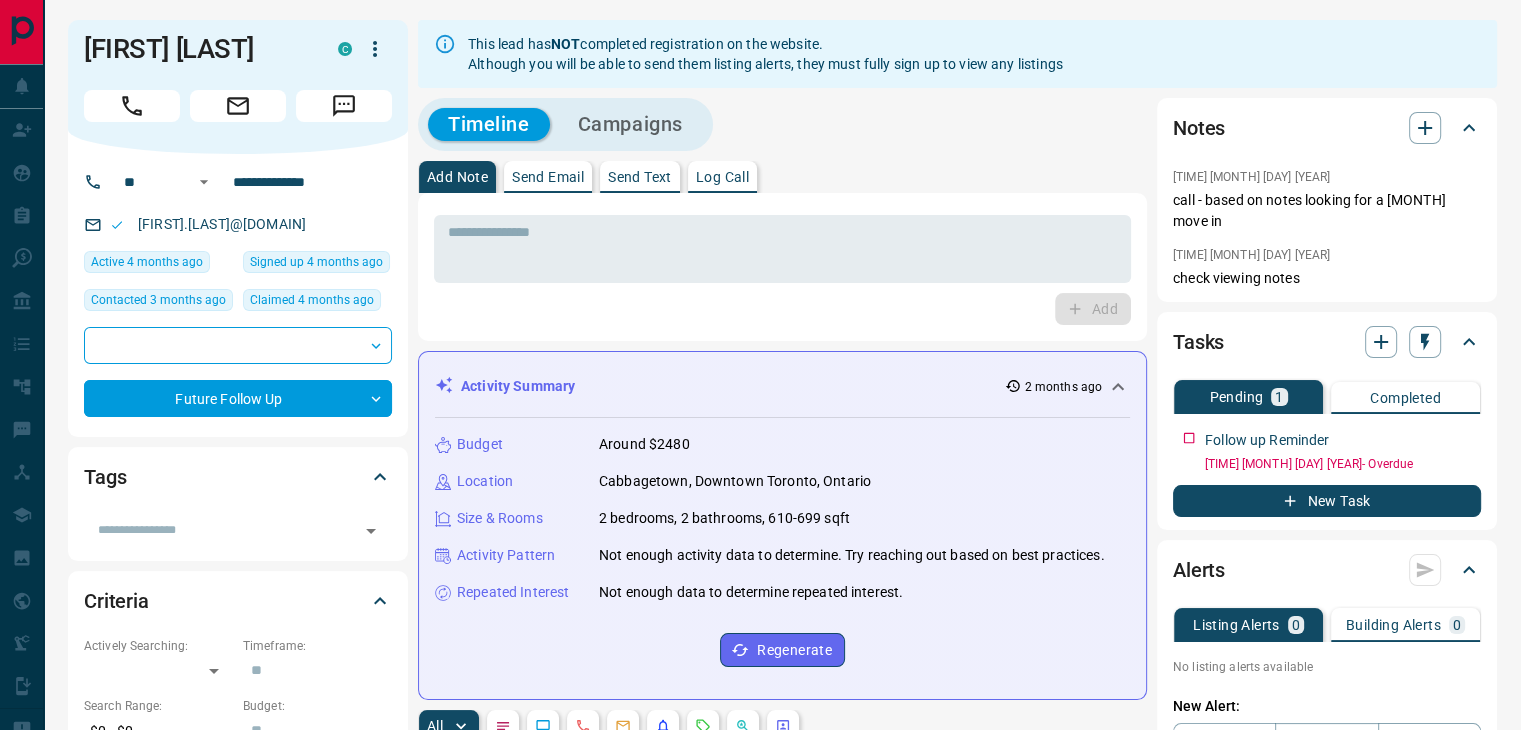 click on "Activity Summary 2 months ago" at bounding box center (770, 386) 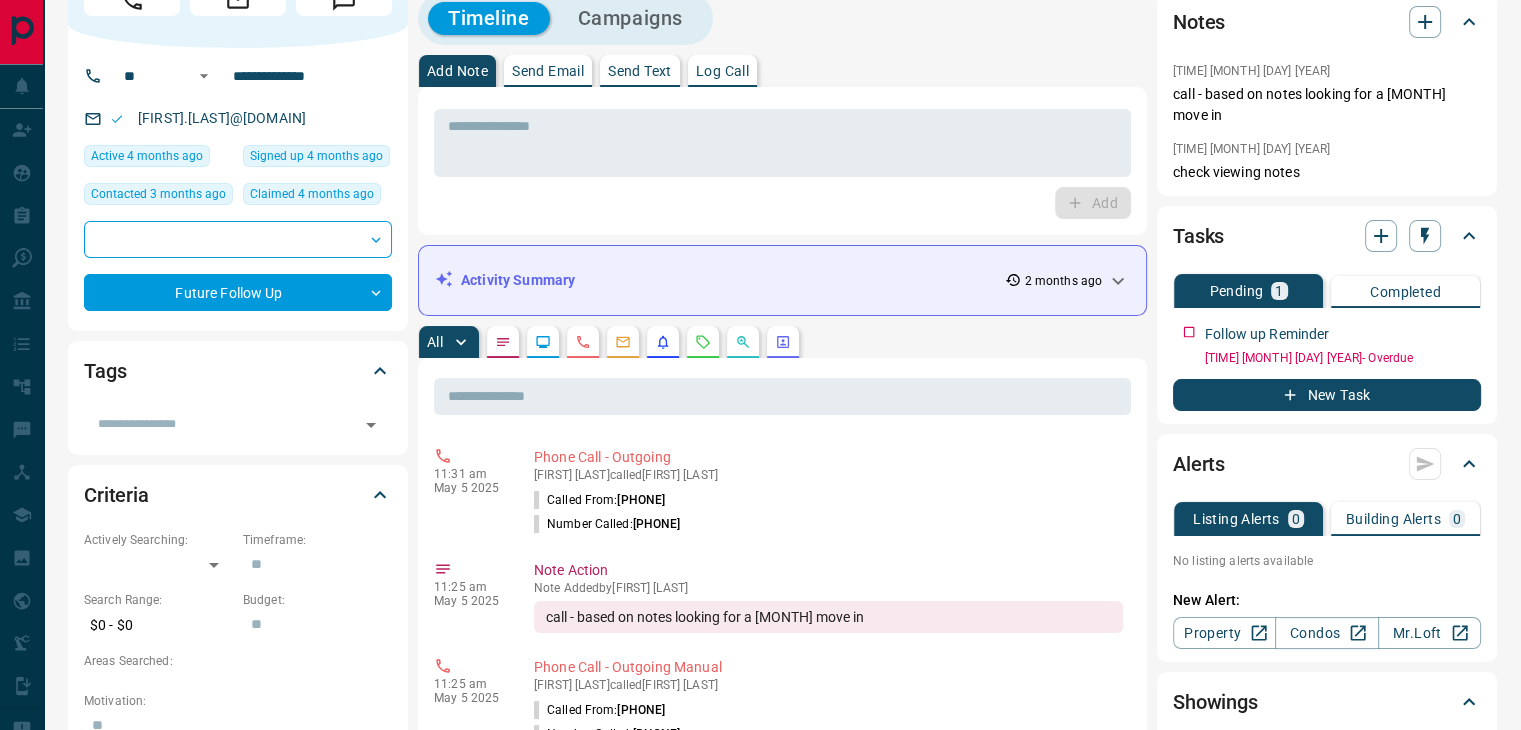 scroll, scrollTop: 200, scrollLeft: 0, axis: vertical 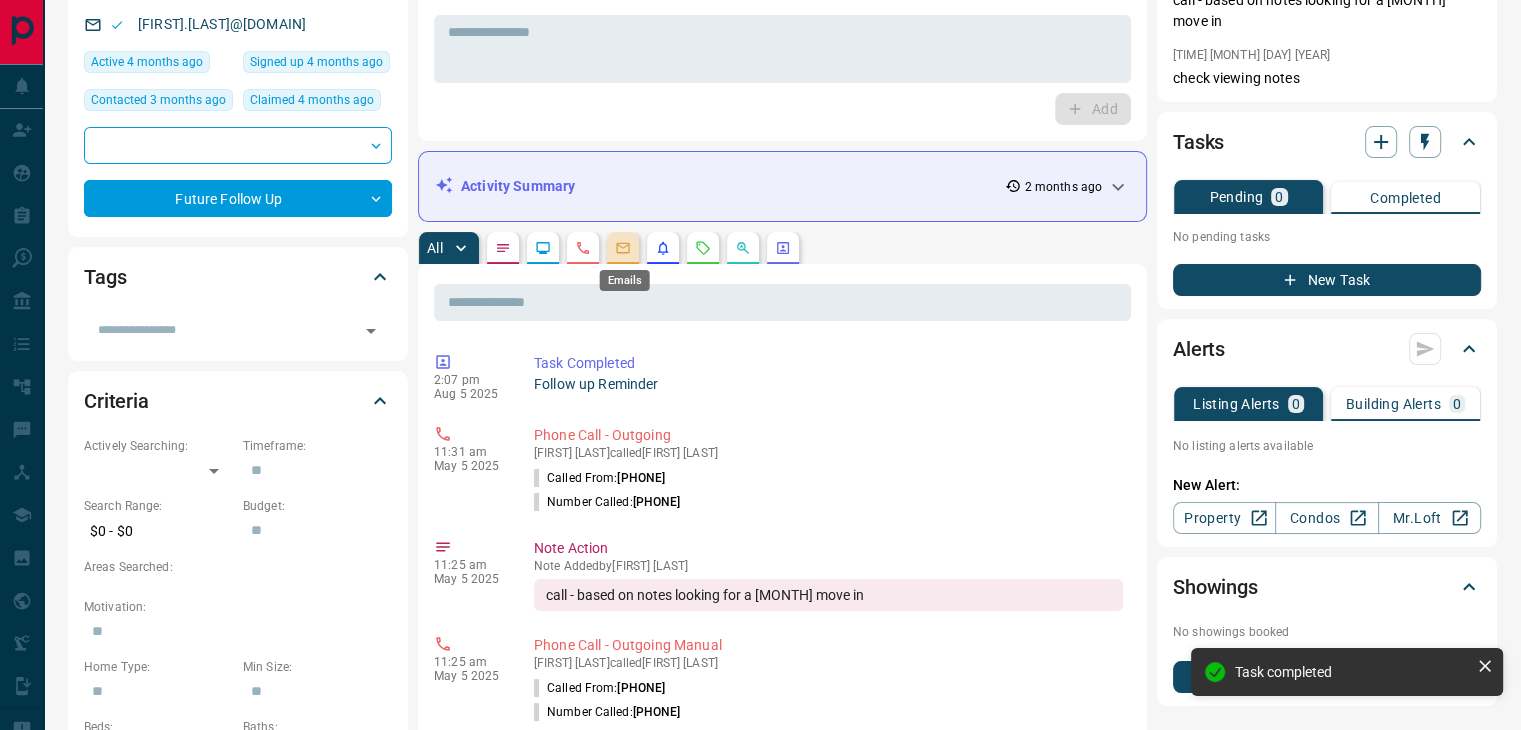 click 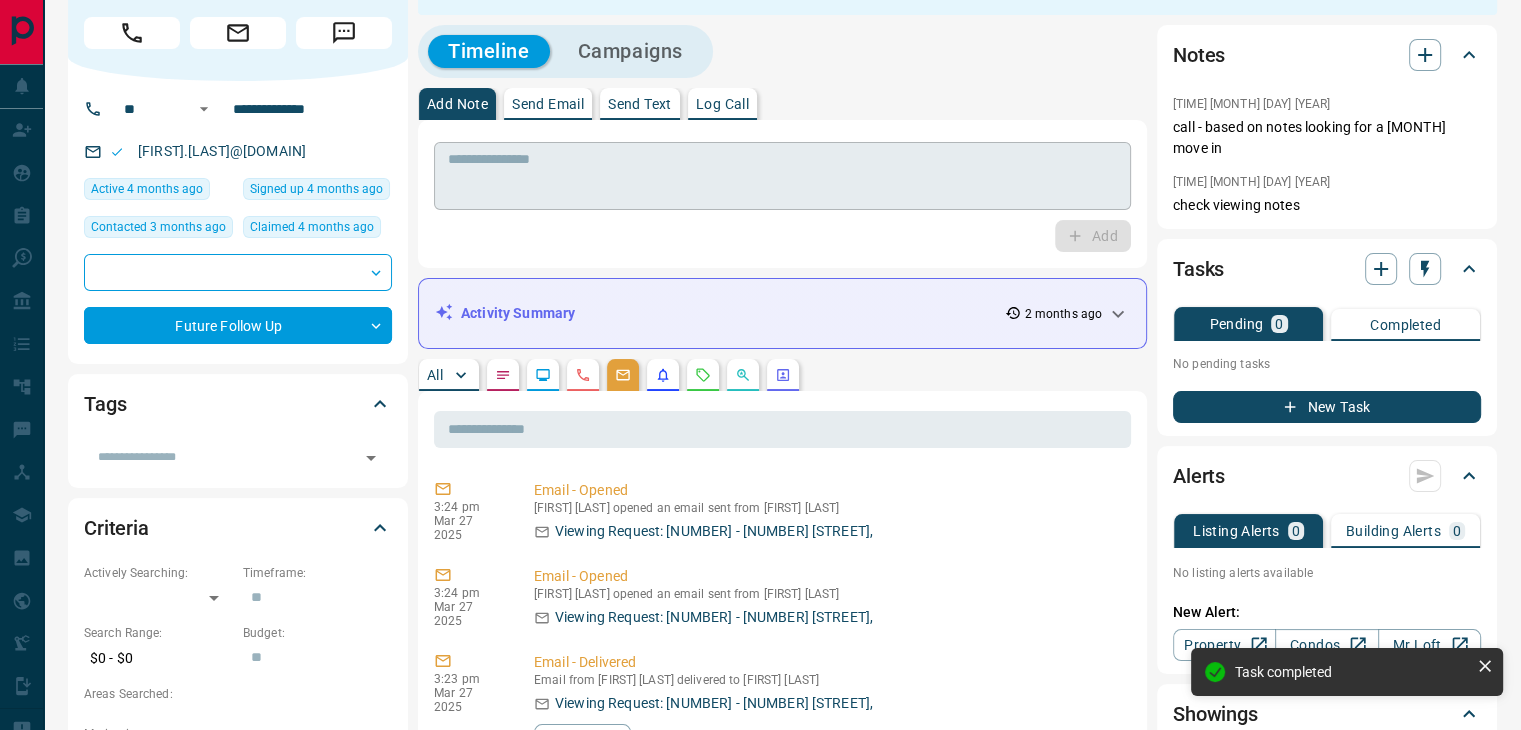 scroll, scrollTop: 0, scrollLeft: 0, axis: both 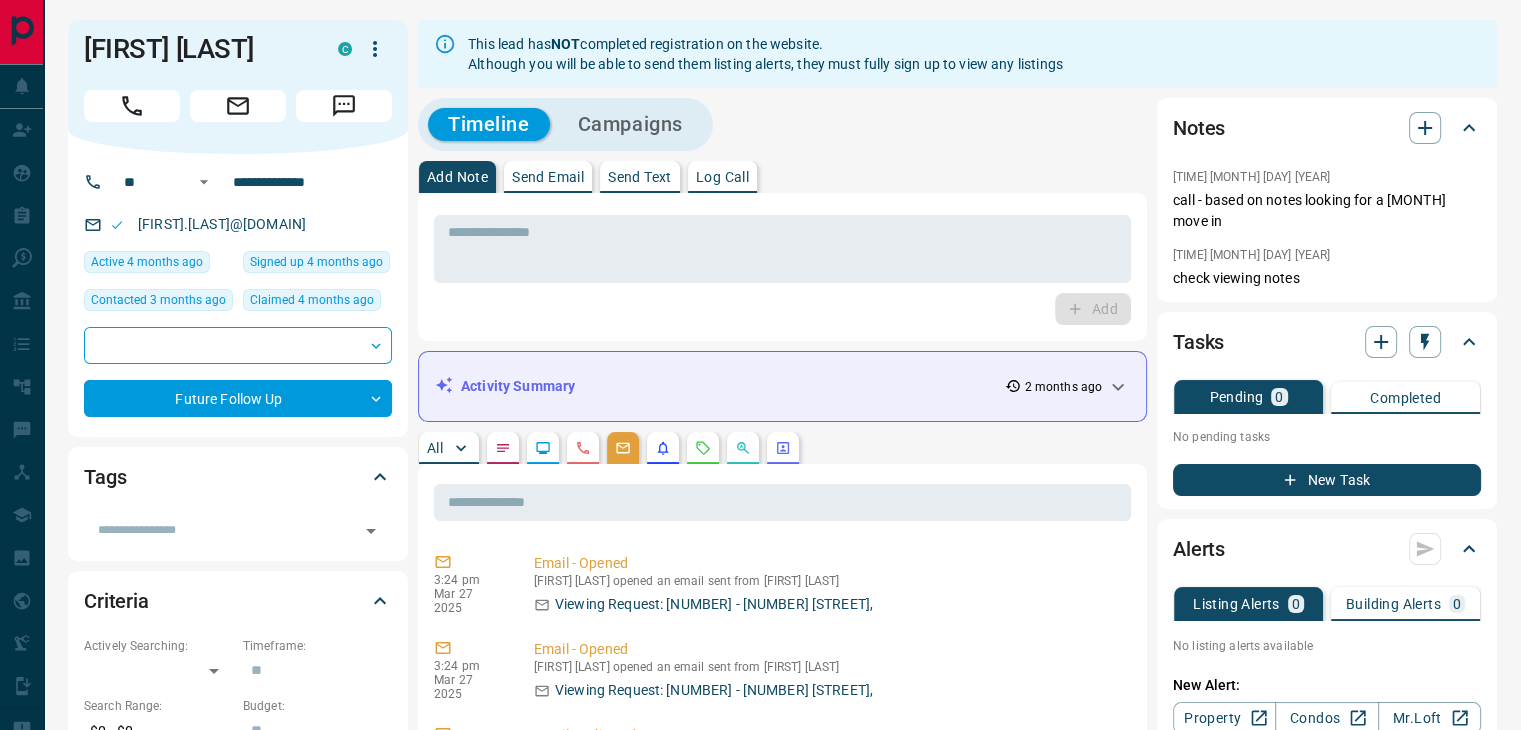 click on "Send Email" at bounding box center [548, 177] 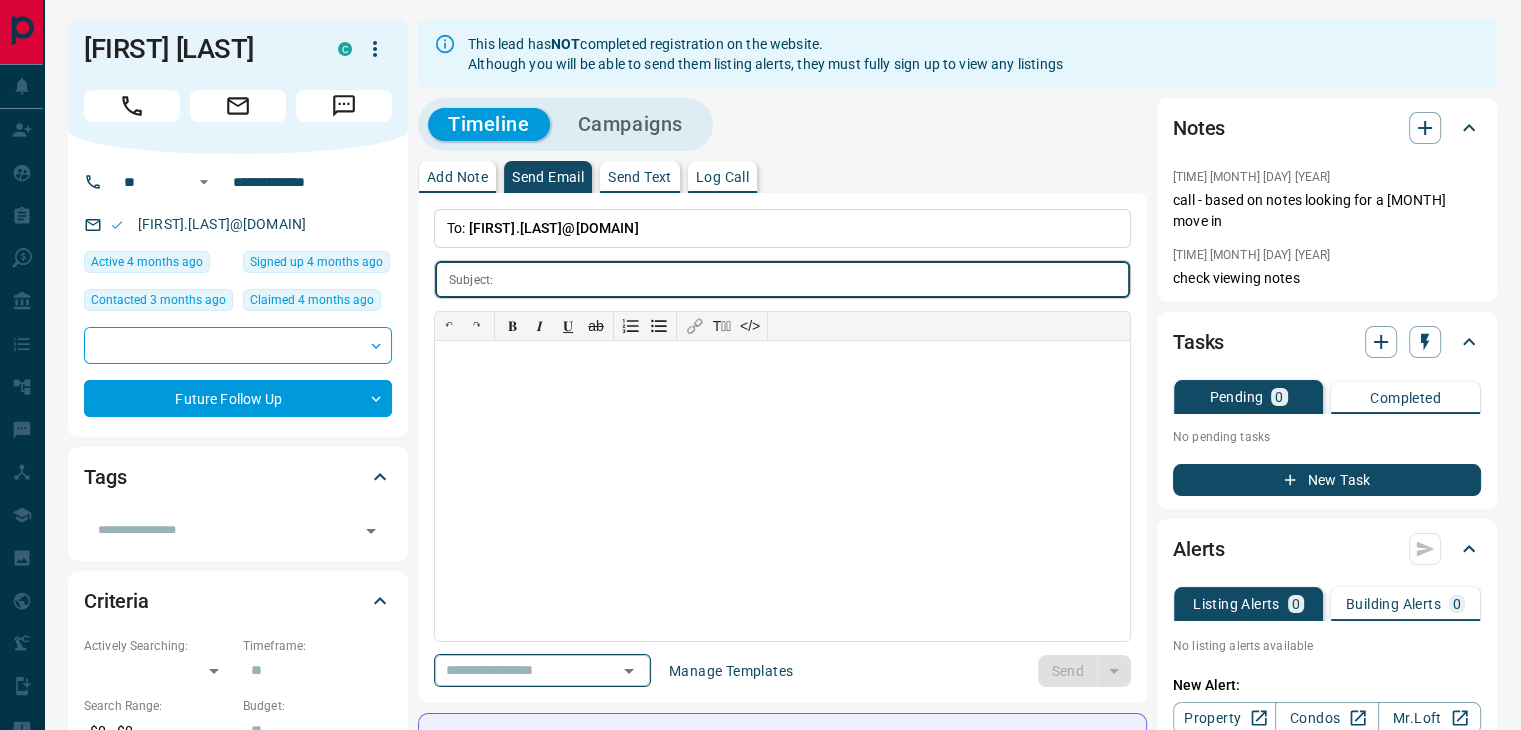 drag, startPoint x: 574, startPoint y: 682, endPoint x: 568, endPoint y: 662, distance: 20.880613 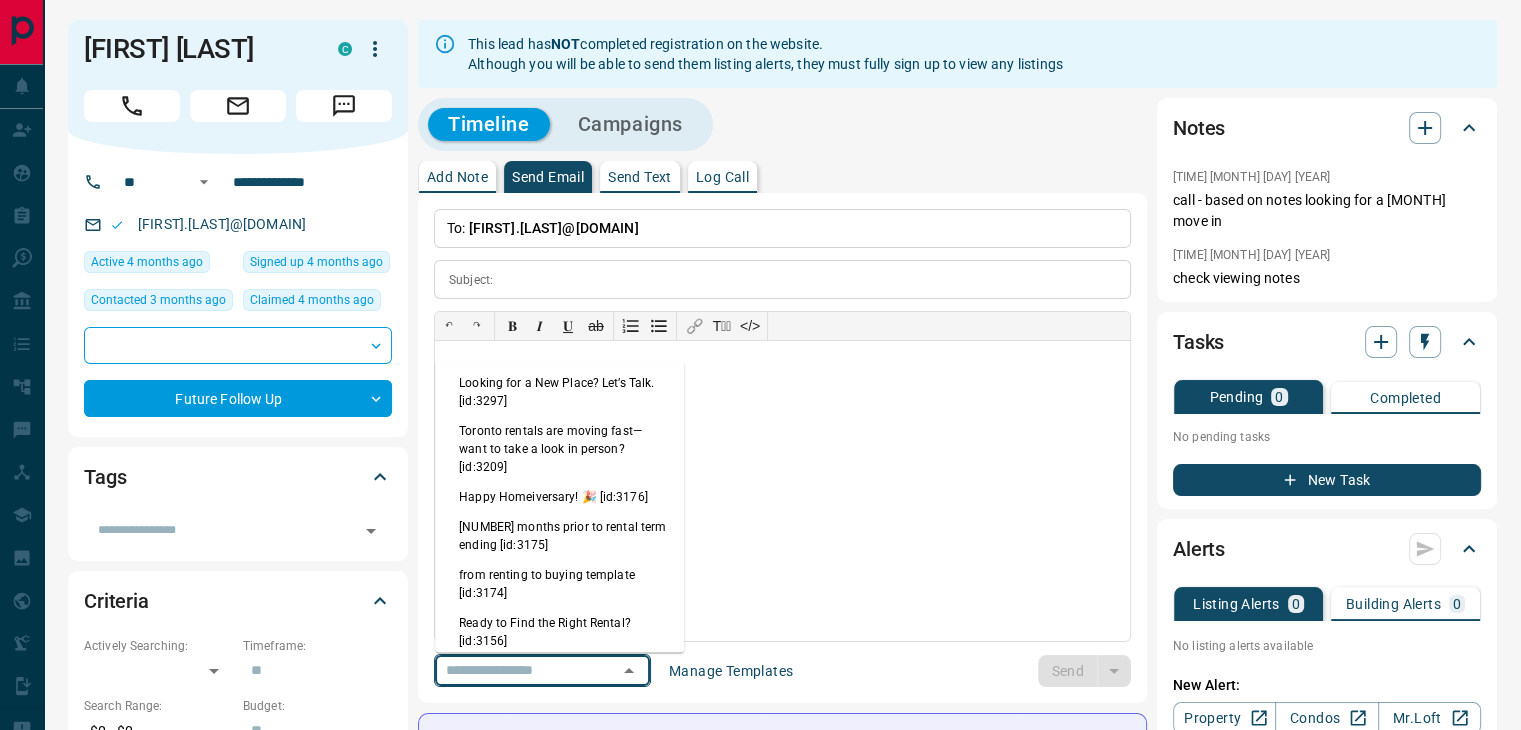click on "Looking for a New Place? Let’s Talk. [id:3297]" at bounding box center [559, 392] 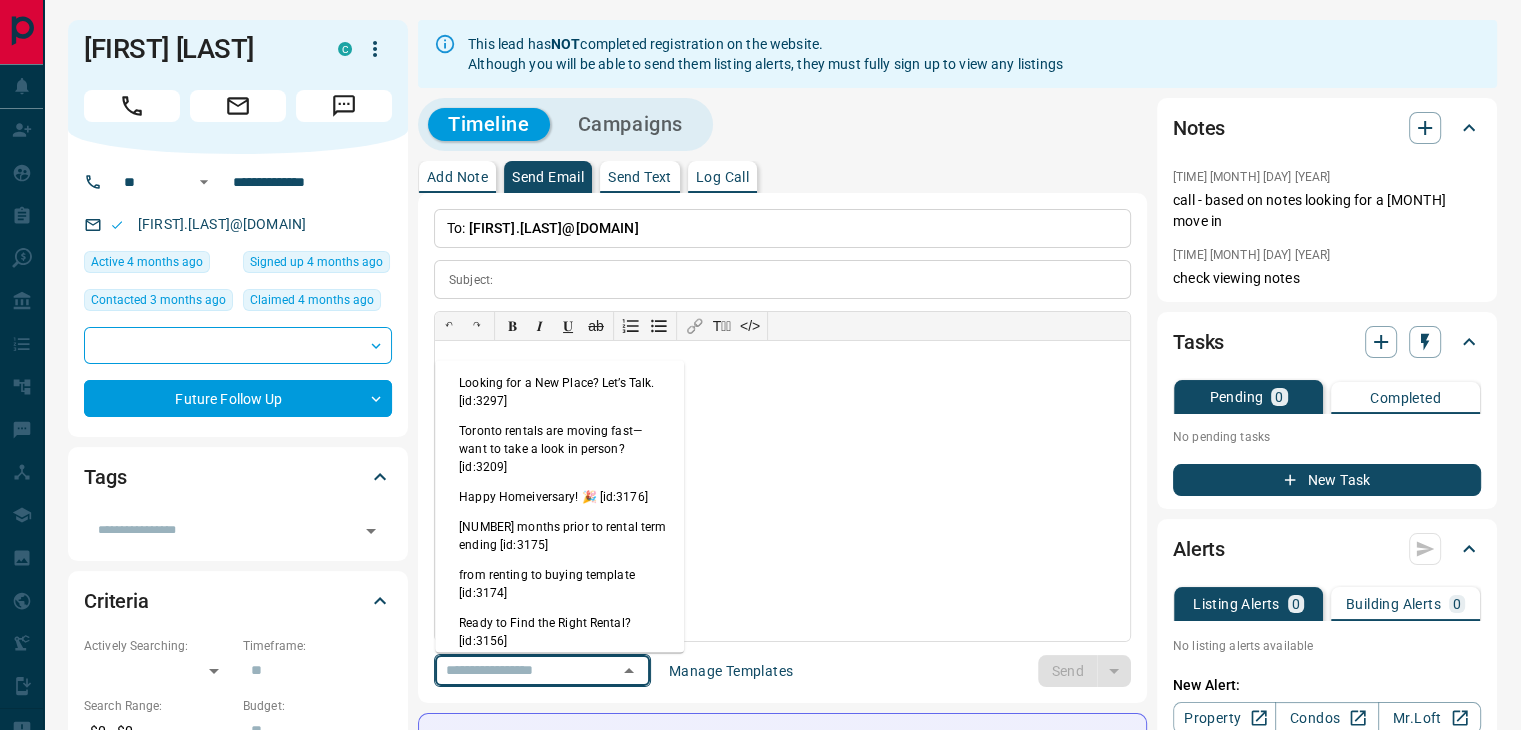 type on "**********" 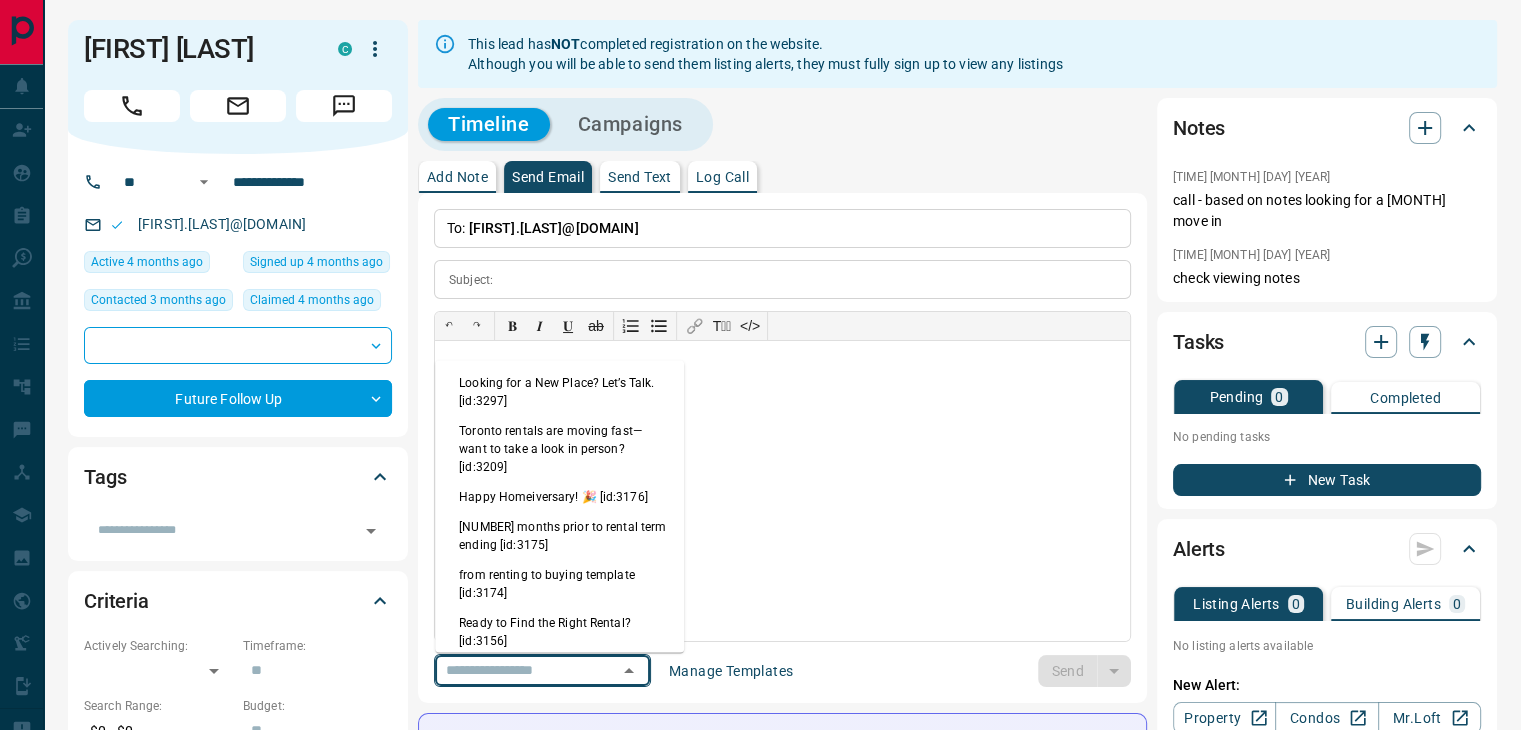 type on "**********" 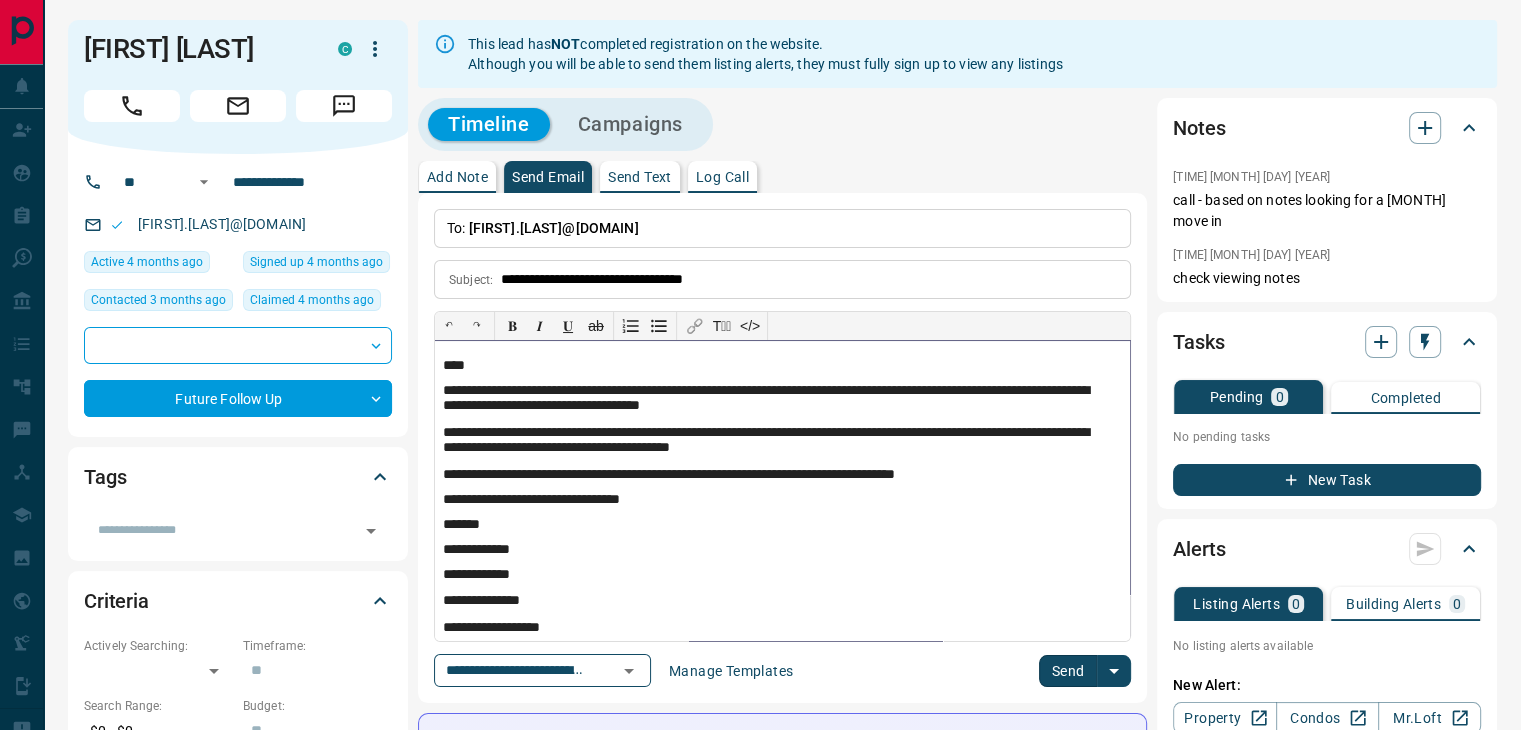 click on "****" at bounding box center (775, 366) 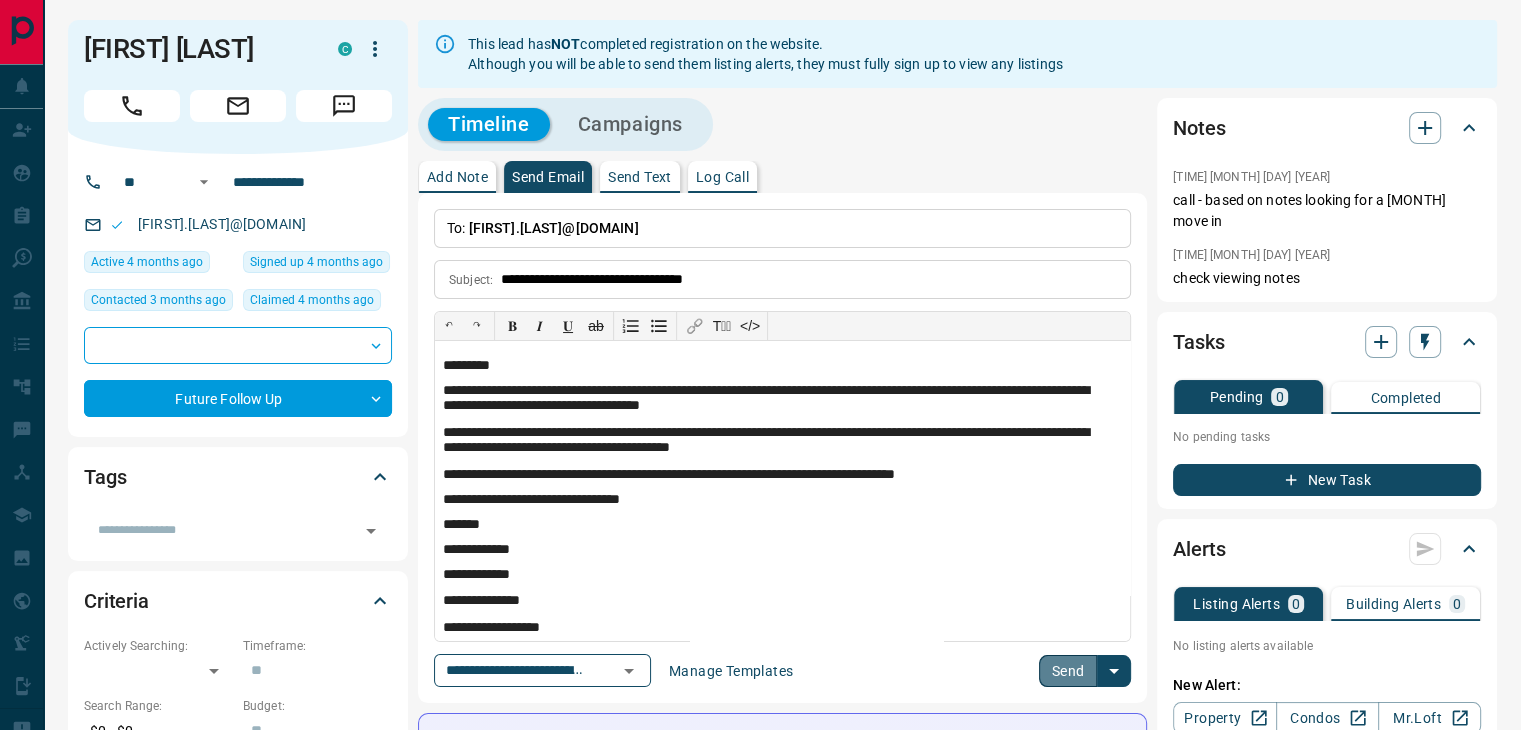 click on "Send" at bounding box center (1068, 671) 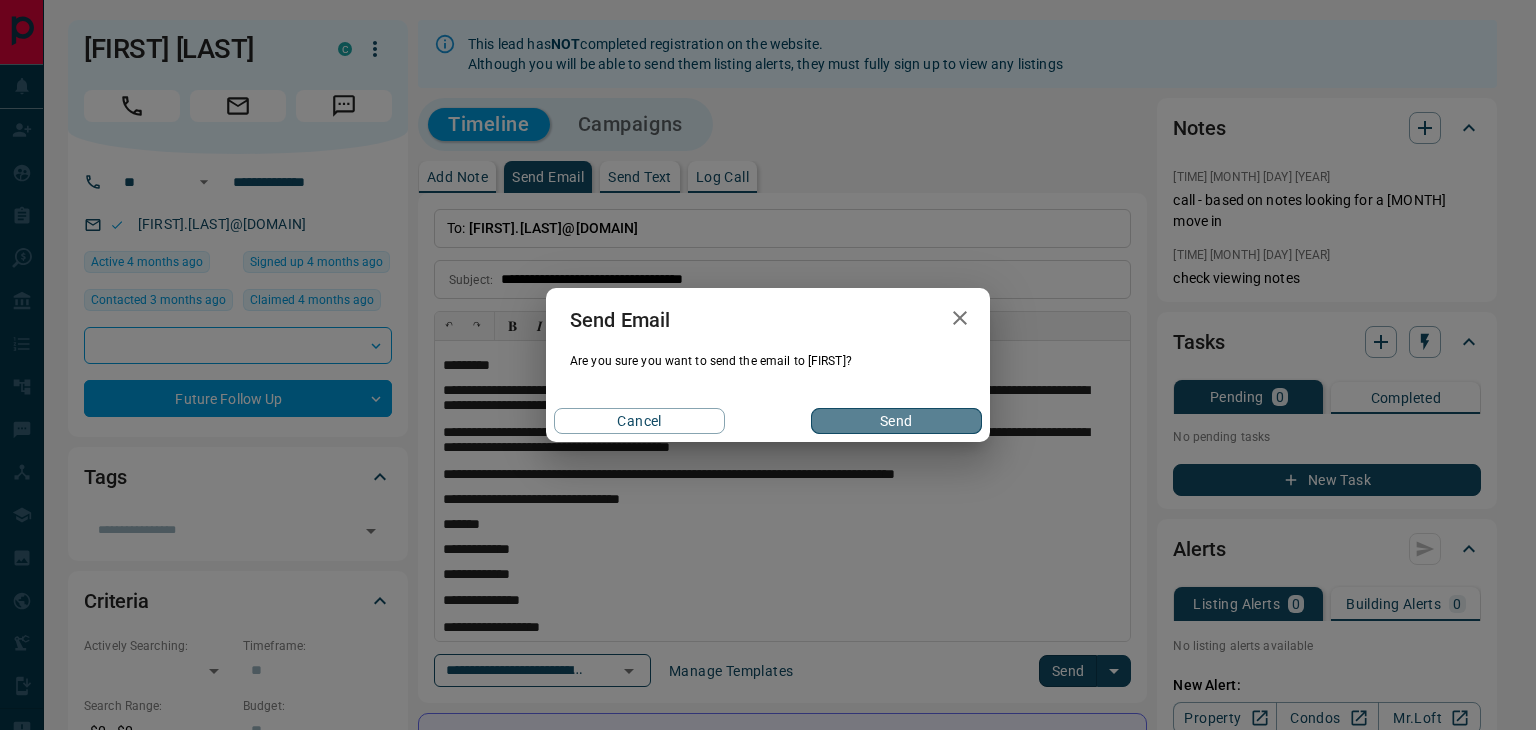 click on "Send" at bounding box center [896, 421] 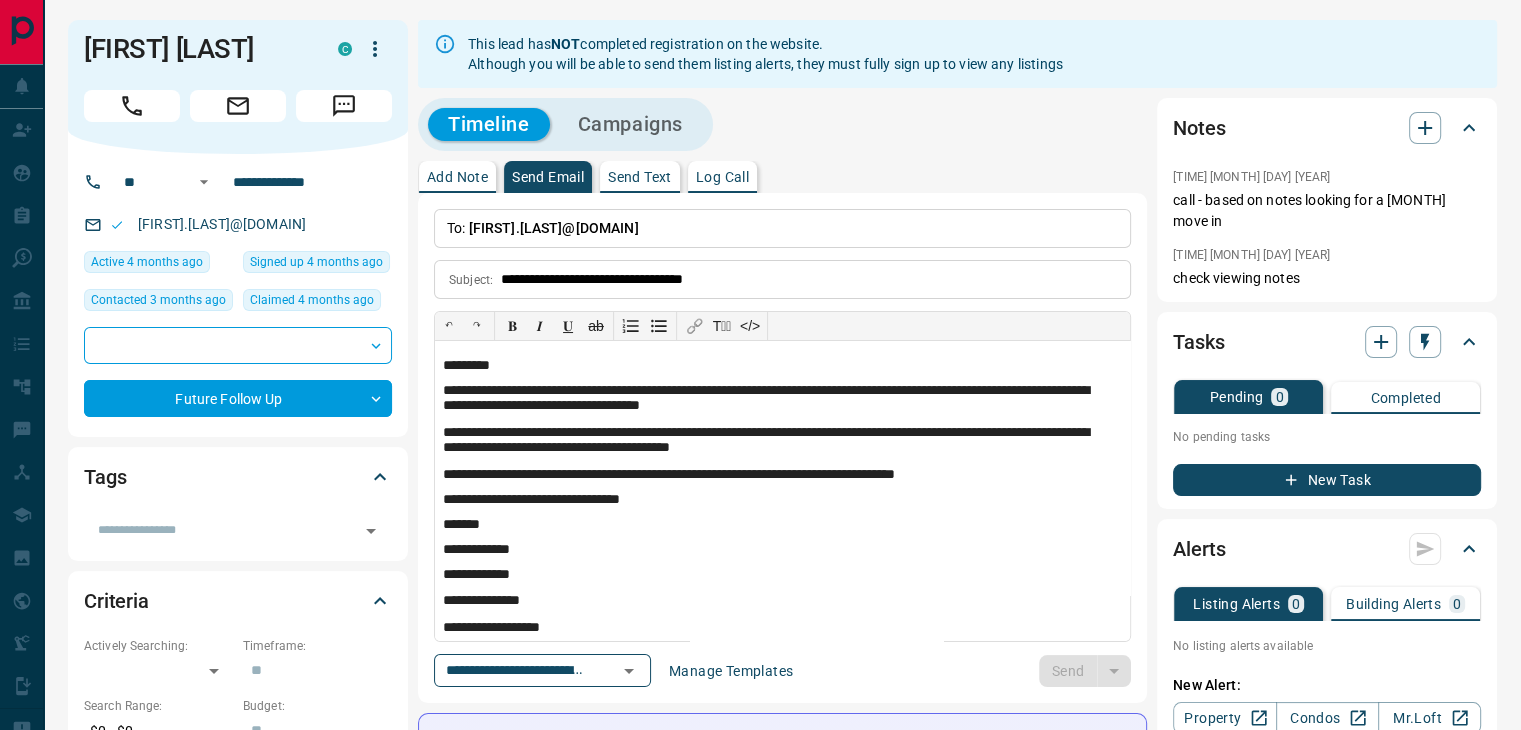 type 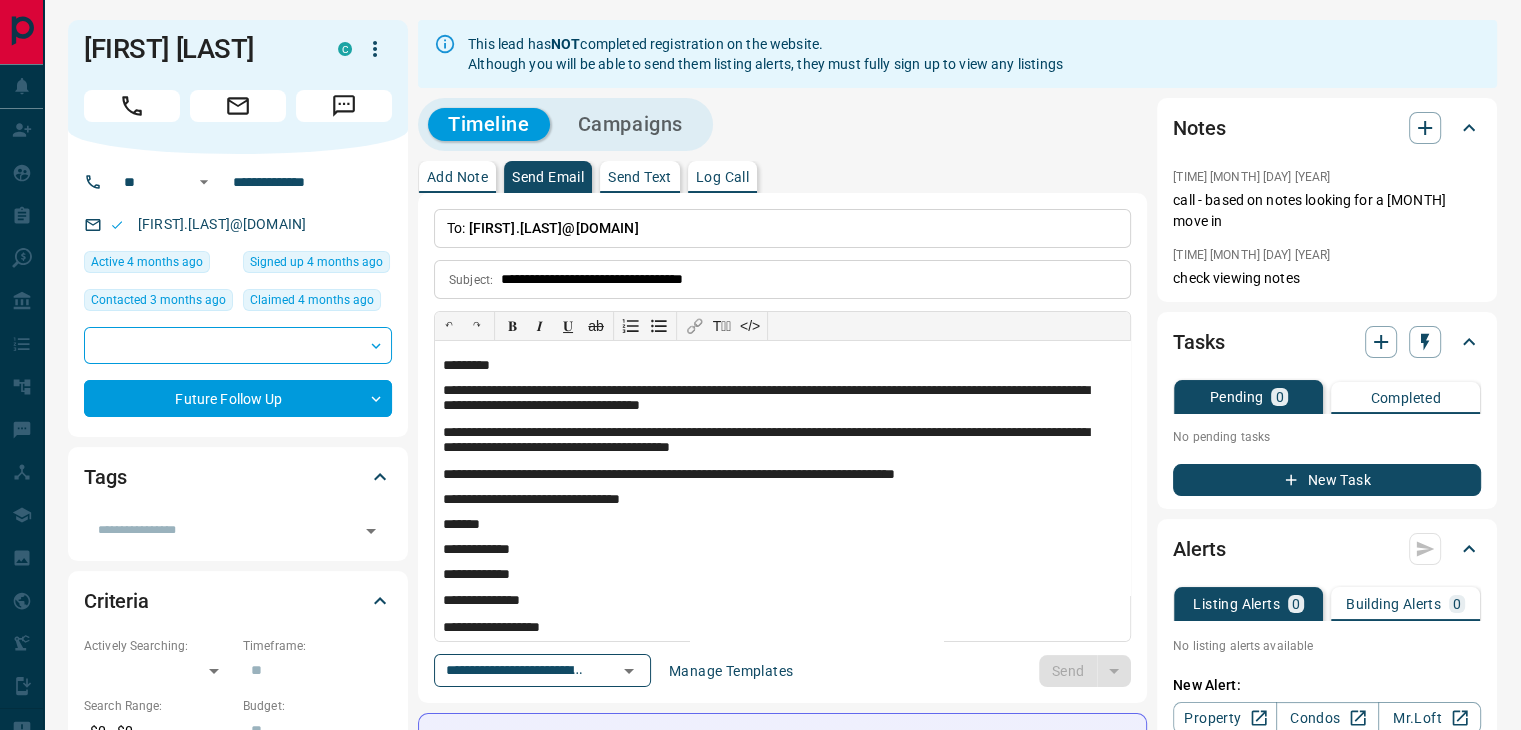 type 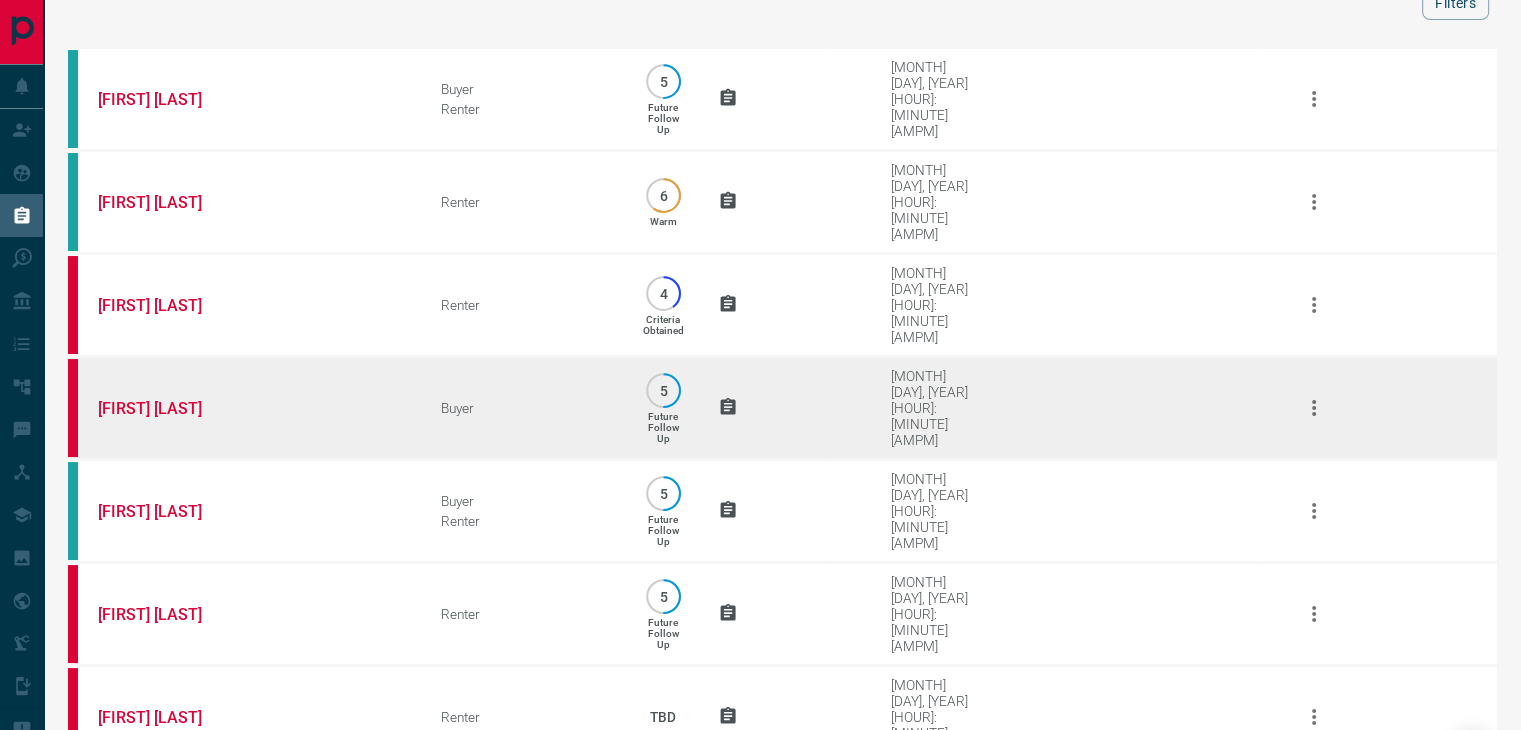 scroll, scrollTop: 0, scrollLeft: 0, axis: both 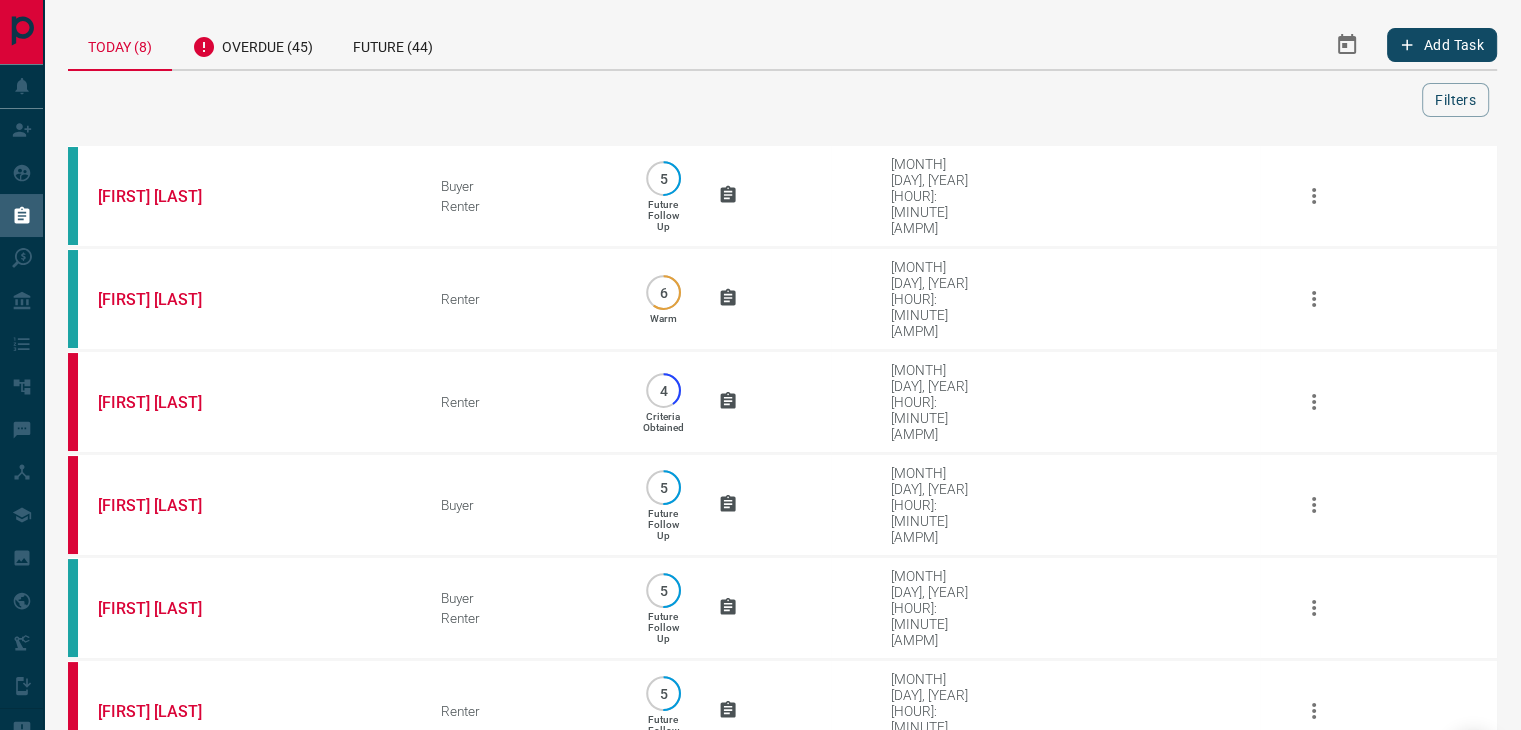 click on "[FIRST] [LAST]" at bounding box center [173, 917] 